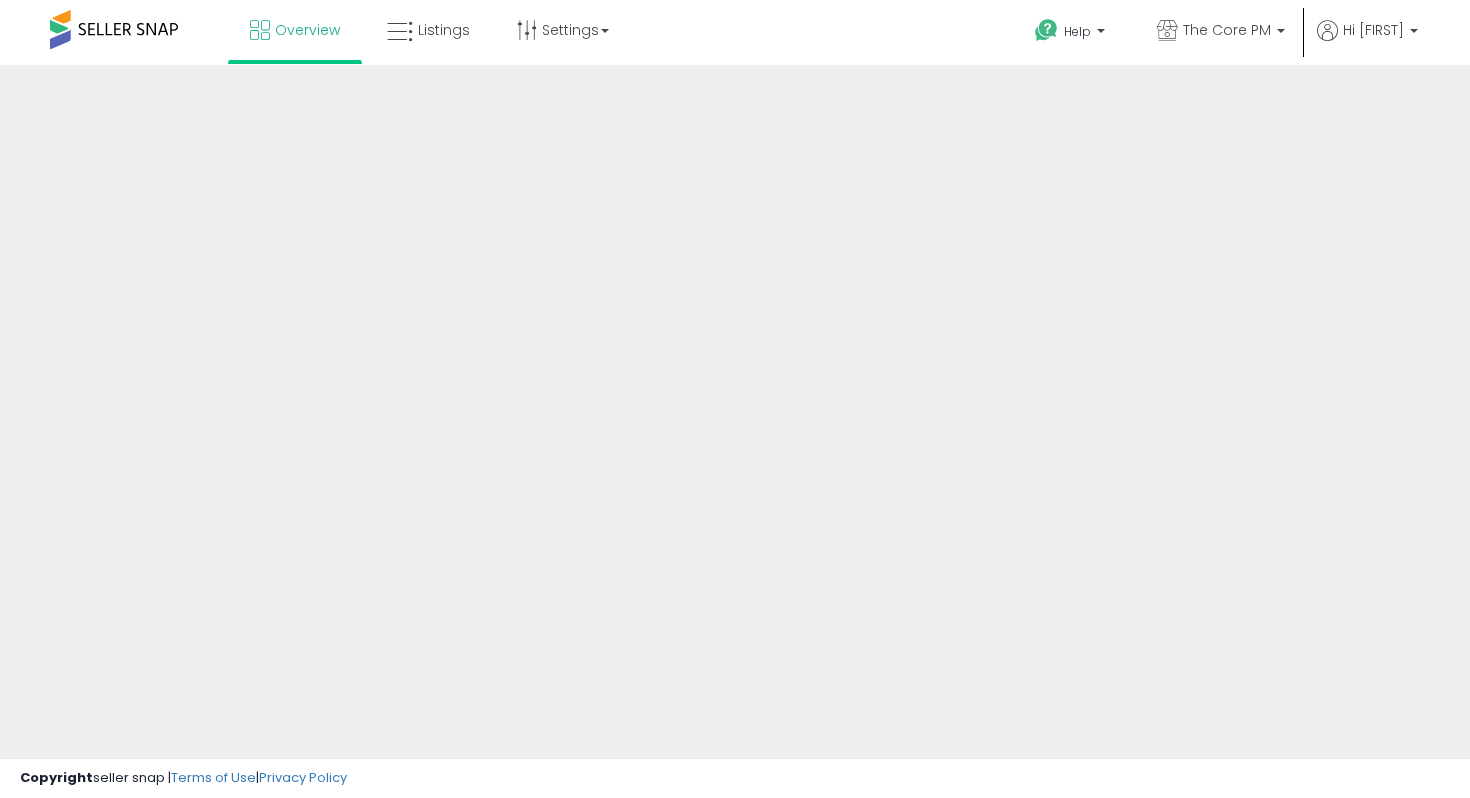 scroll, scrollTop: 0, scrollLeft: 0, axis: both 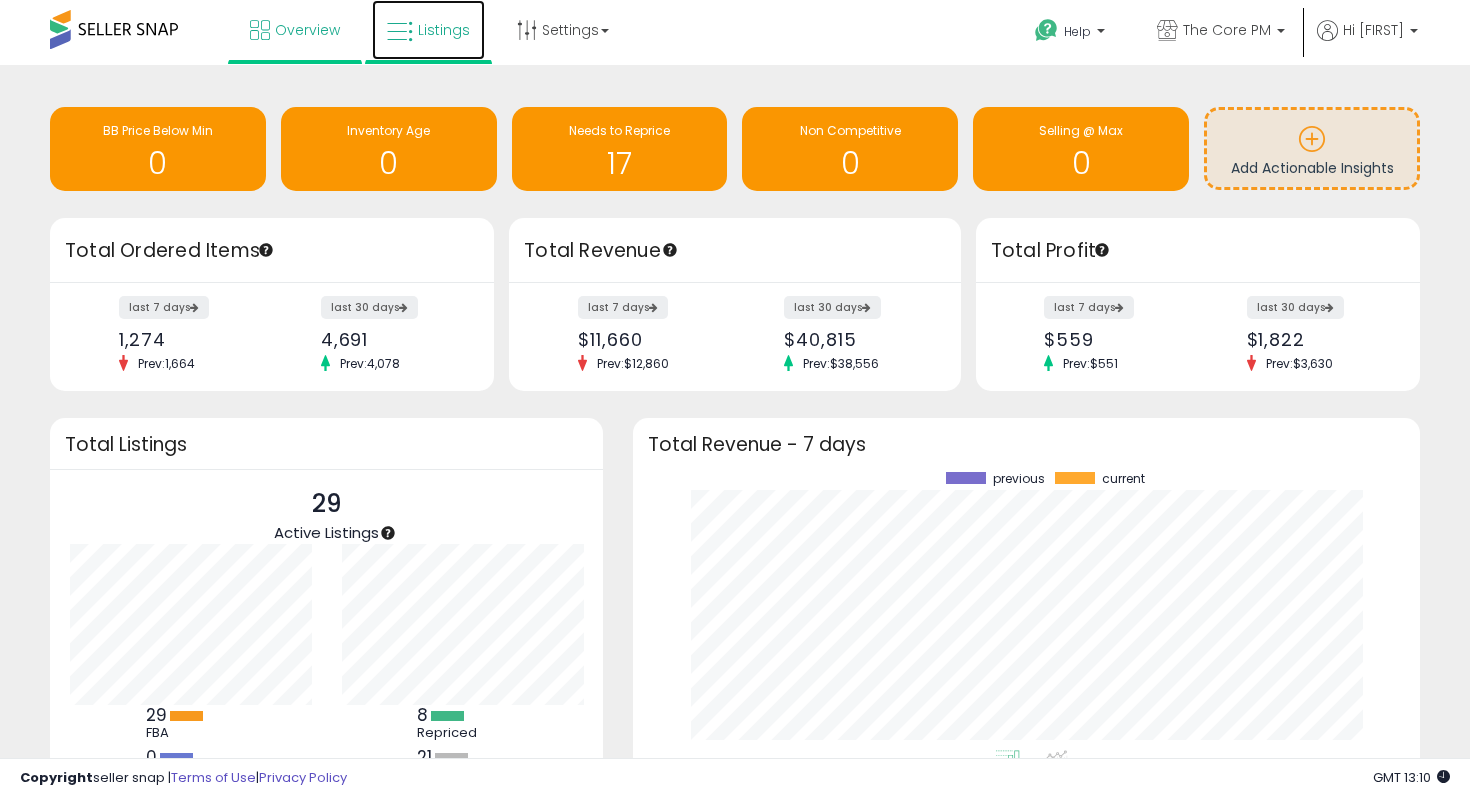 click on "Listings" at bounding box center (444, 30) 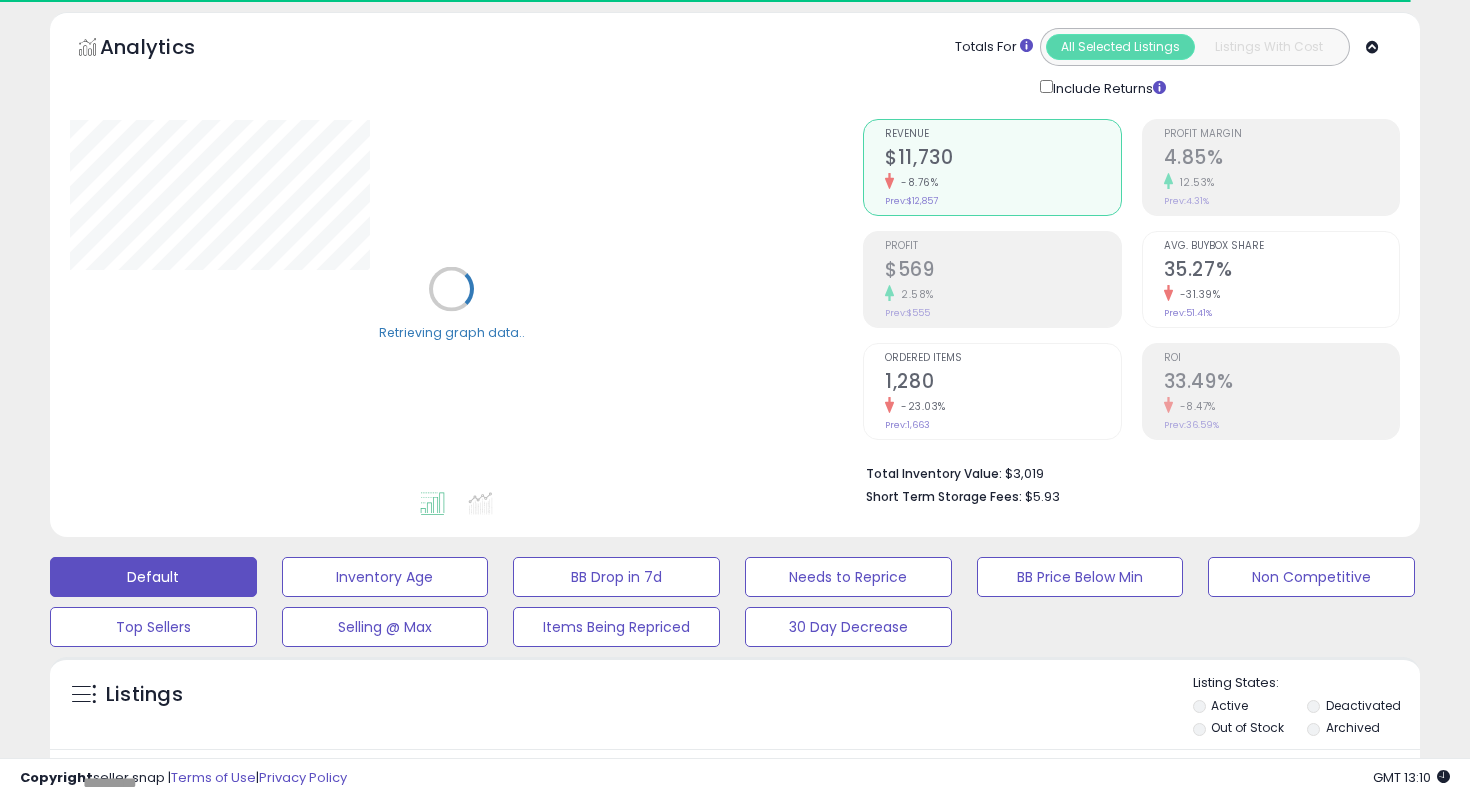 scroll, scrollTop: 78, scrollLeft: 0, axis: vertical 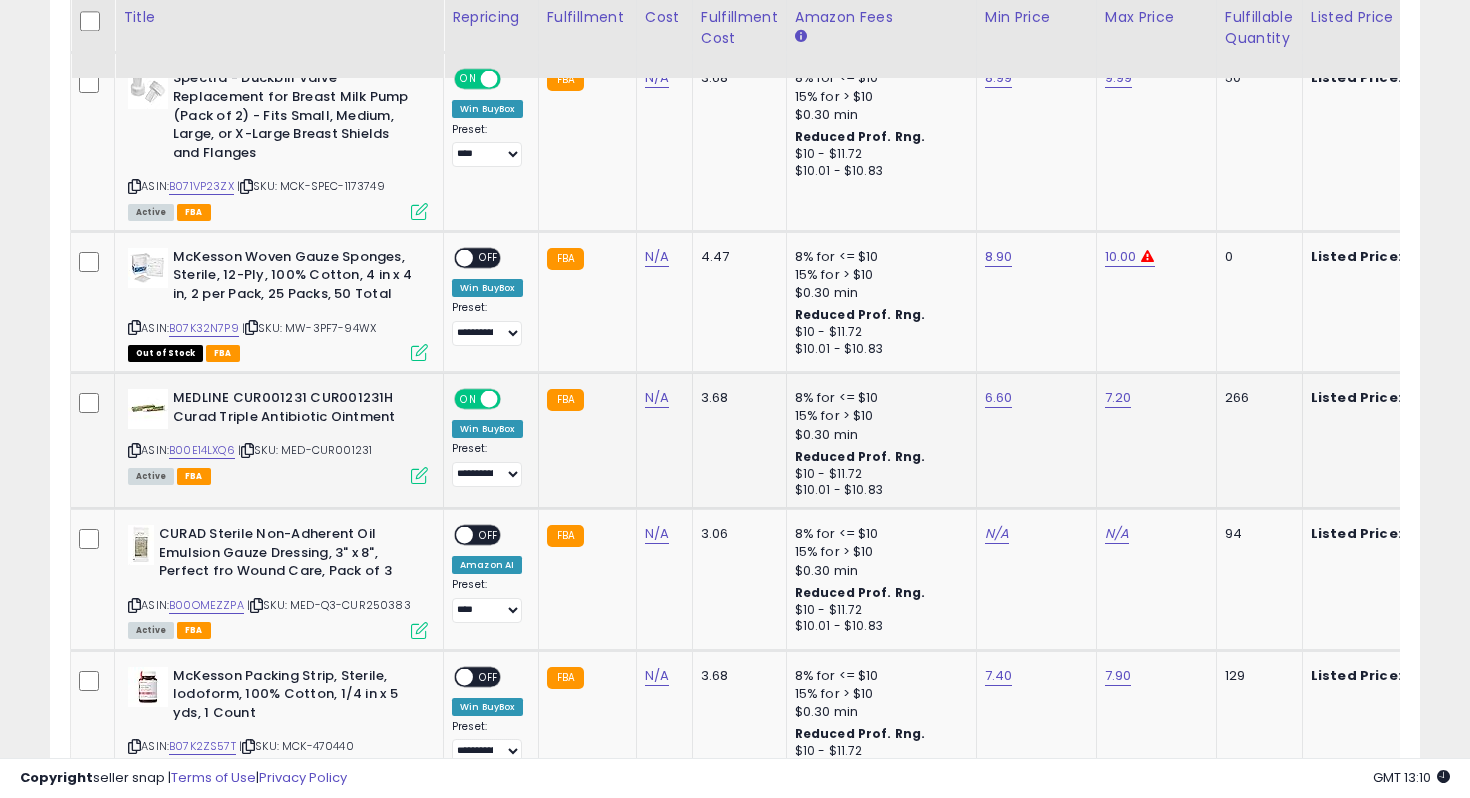 click at bounding box center [419, 475] 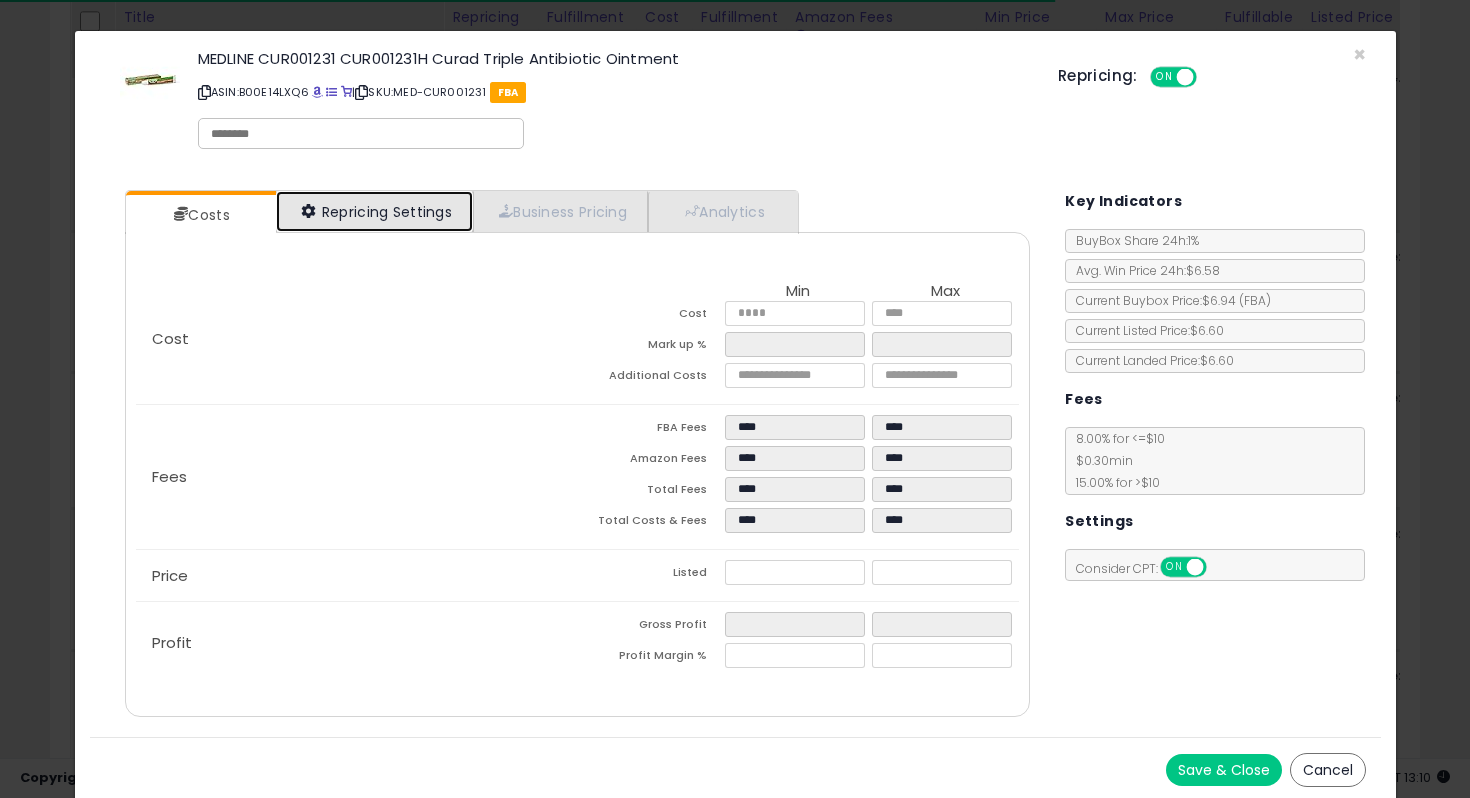 click on "Repricing Settings" at bounding box center [375, 211] 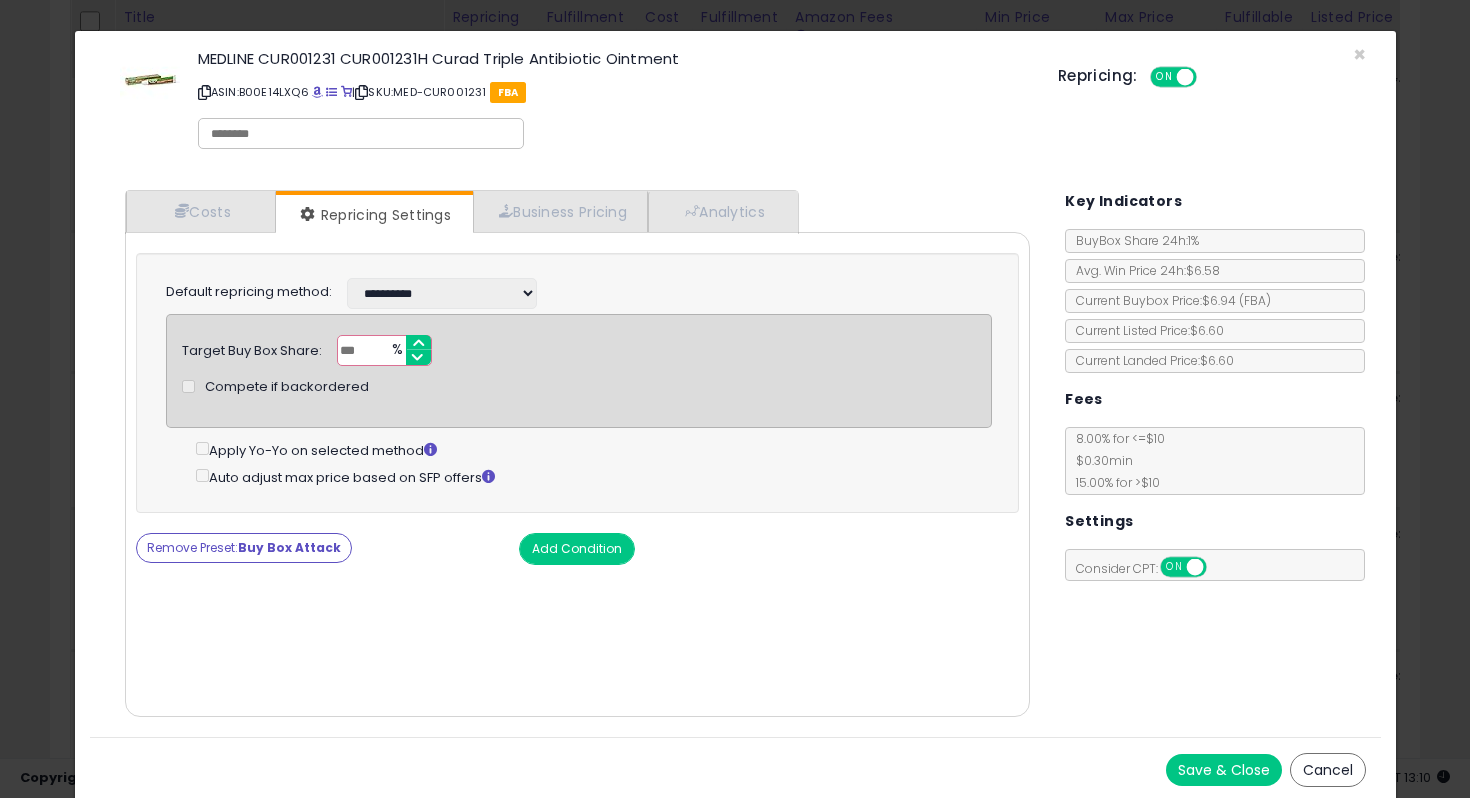 click on "Buy Box Attack" at bounding box center [289, 547] 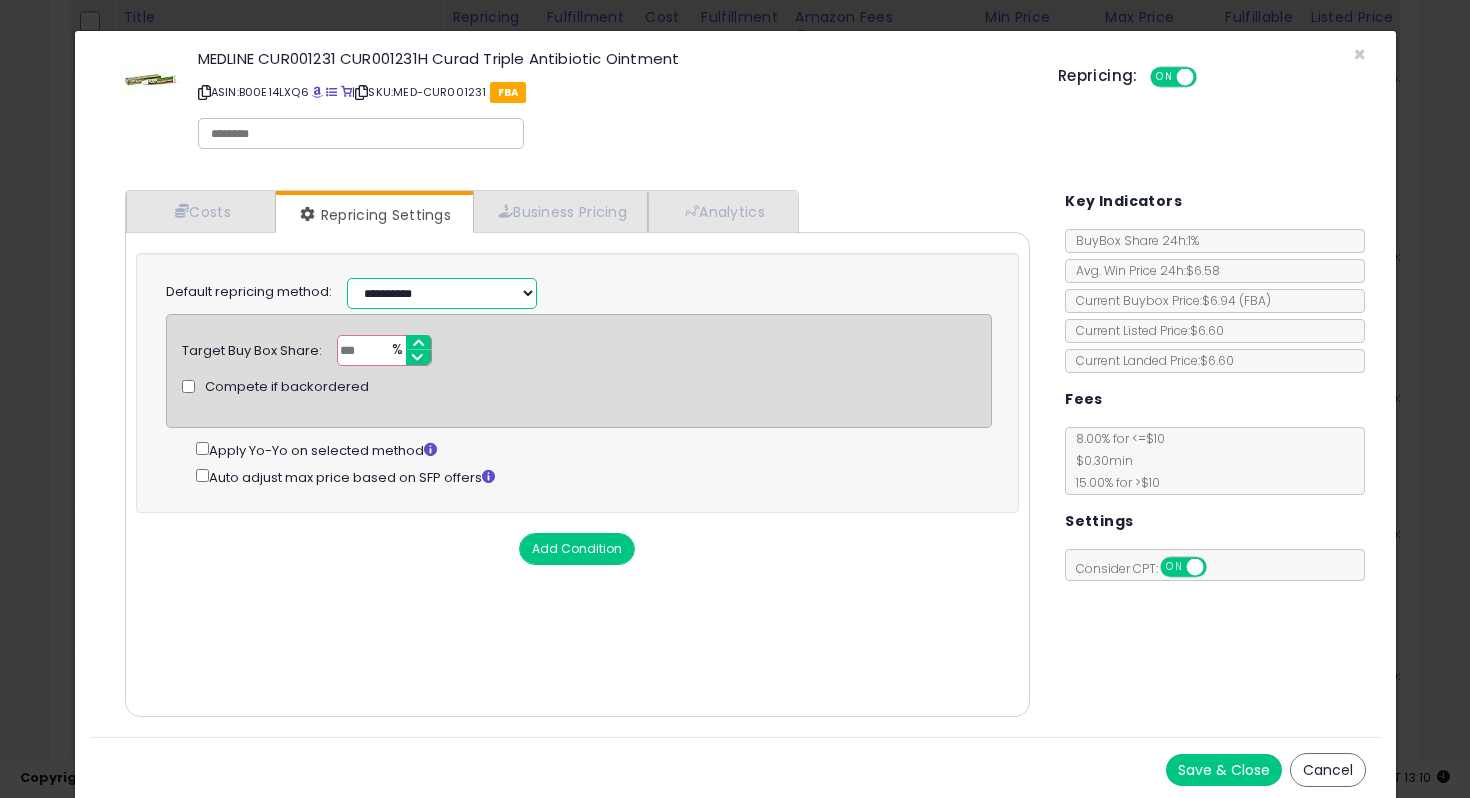 click on "**********" at bounding box center (442, 293) 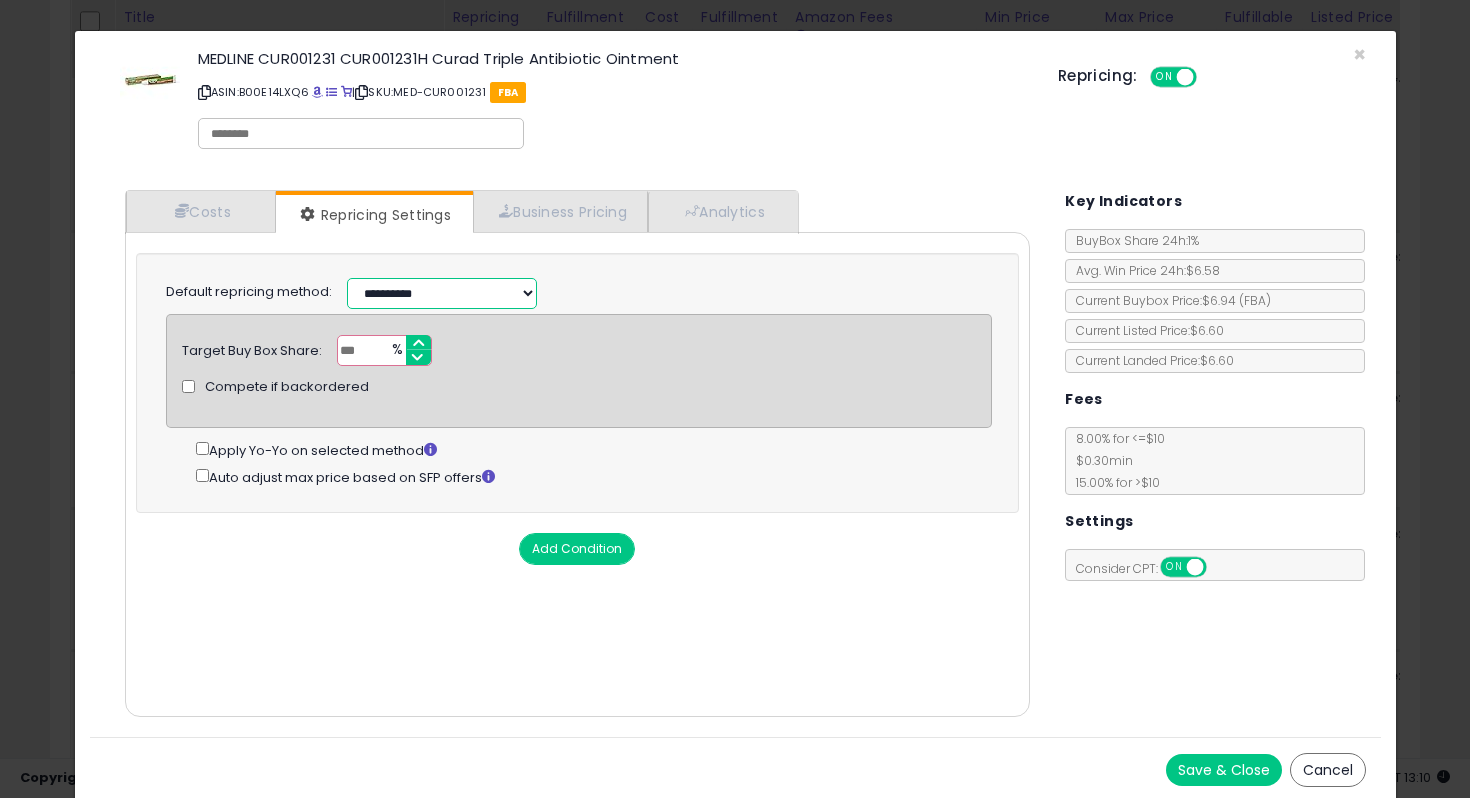 select on "**********" 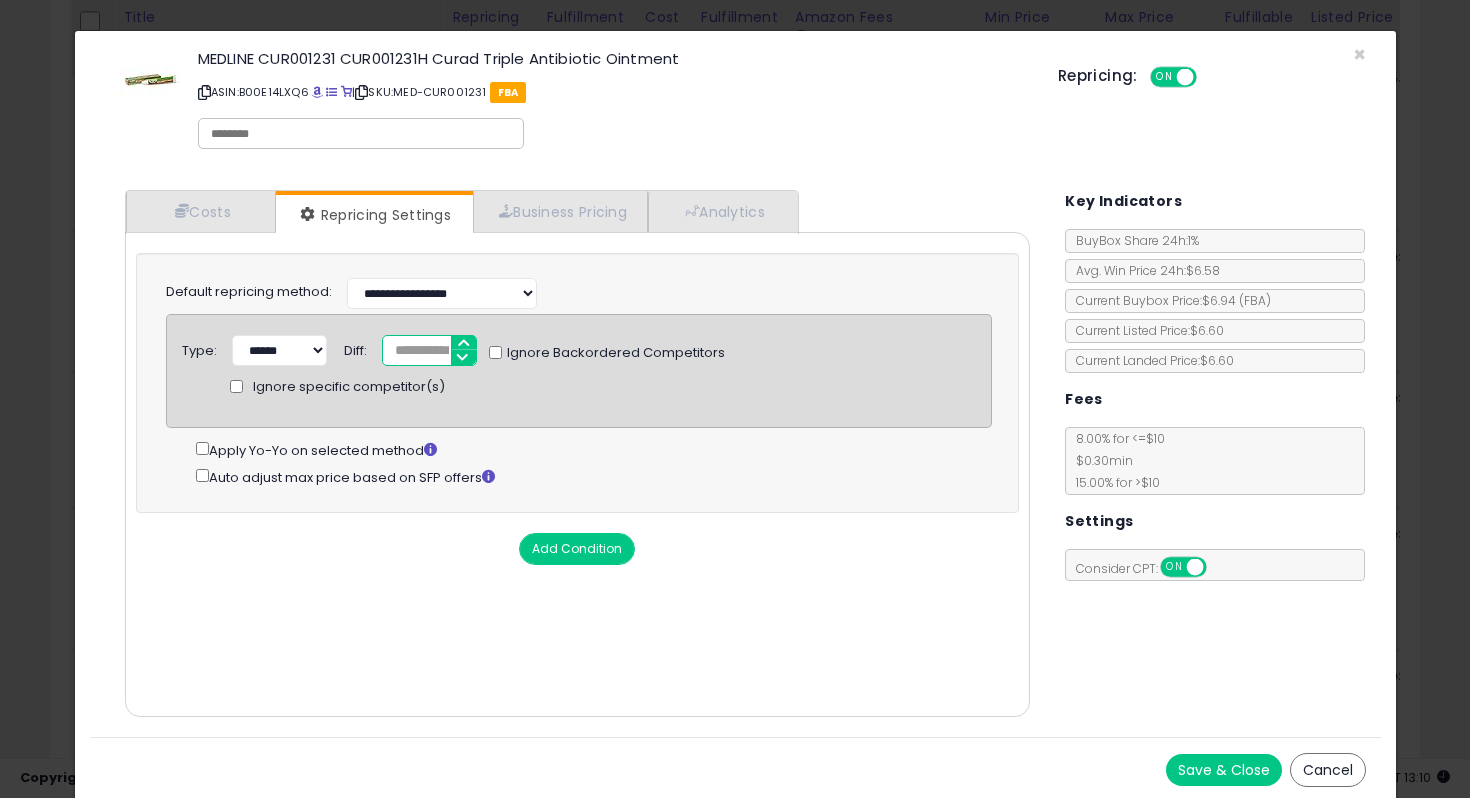click on "*" at bounding box center [429, 350] 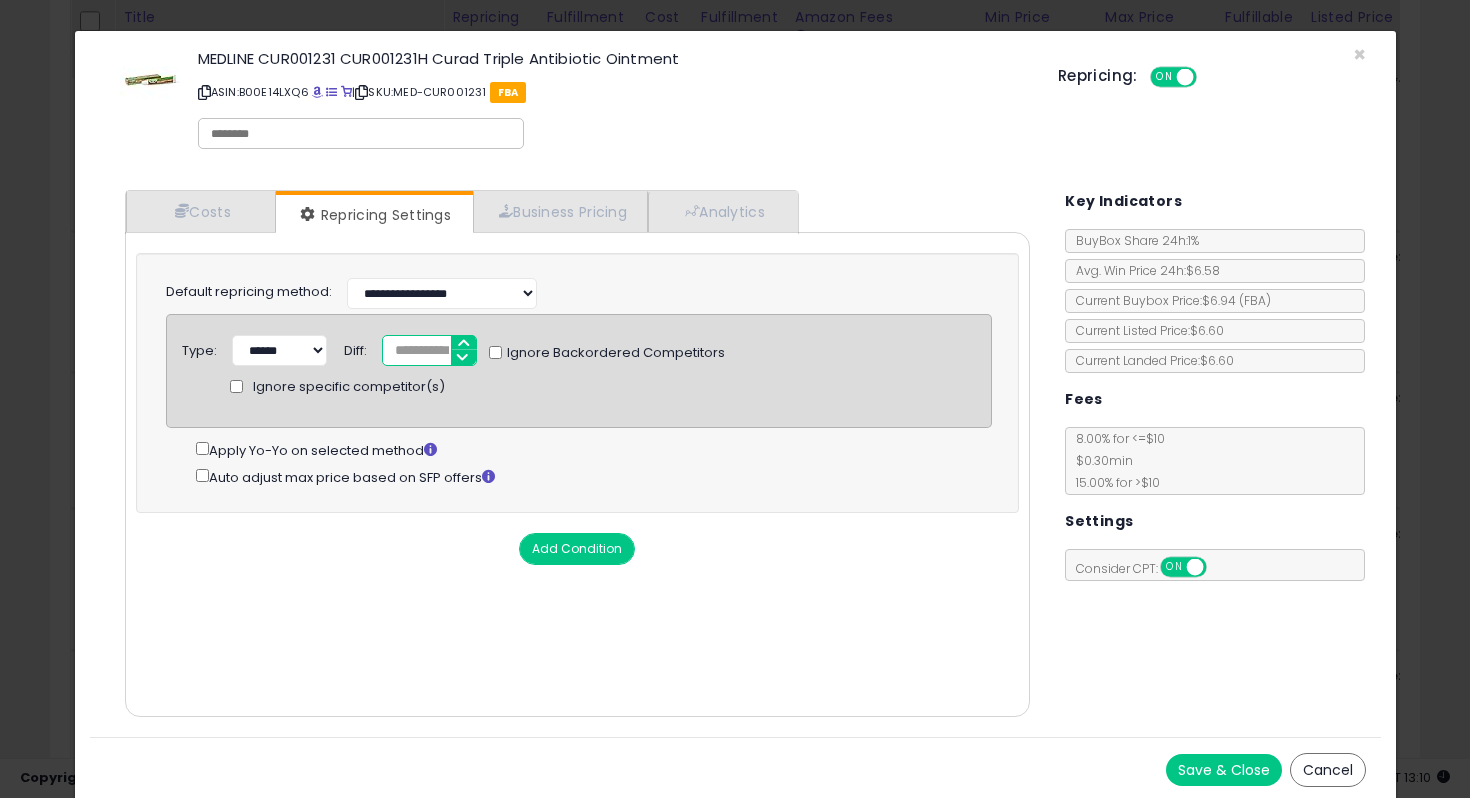 type on "*****" 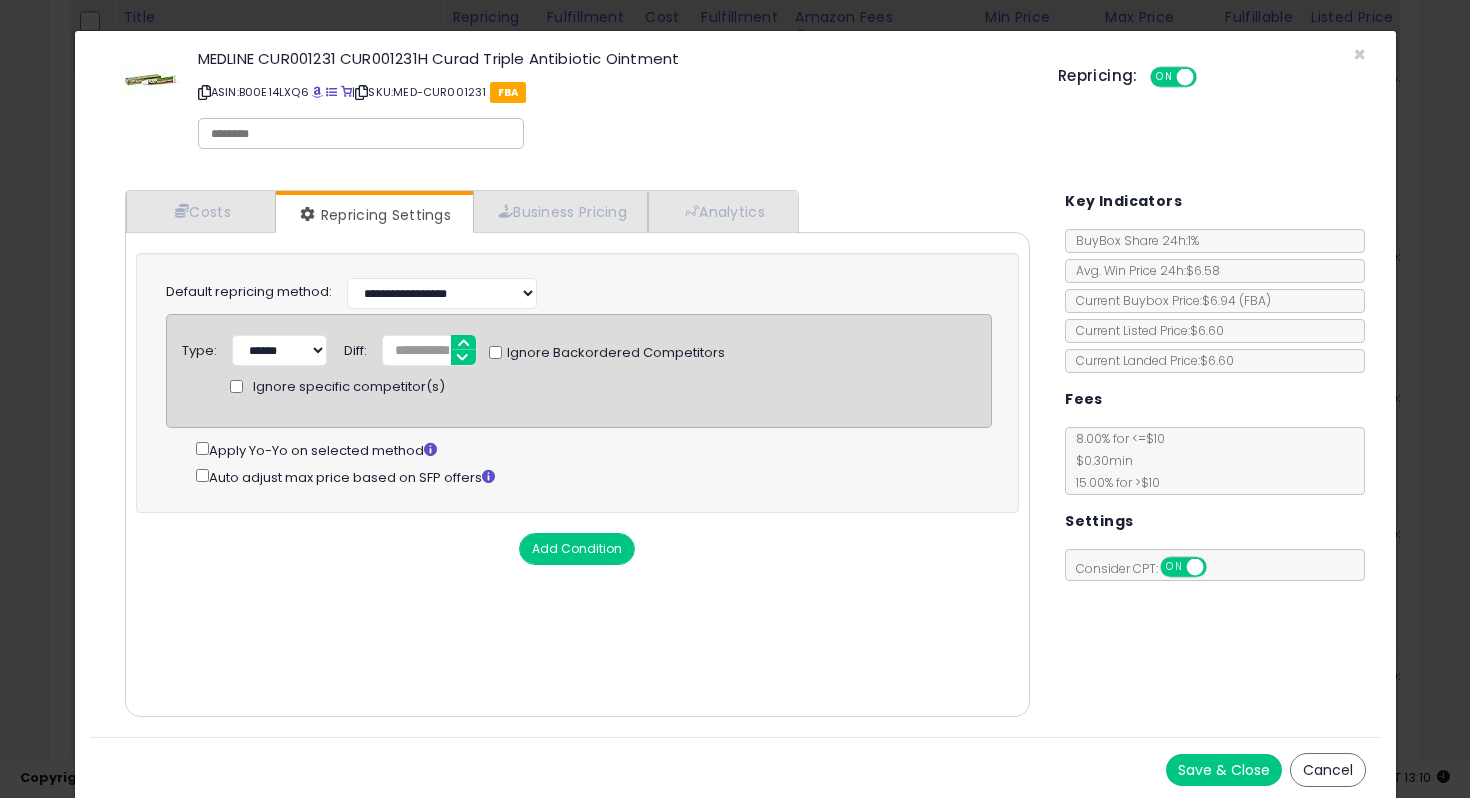 click on "Save & Close" at bounding box center (1224, 770) 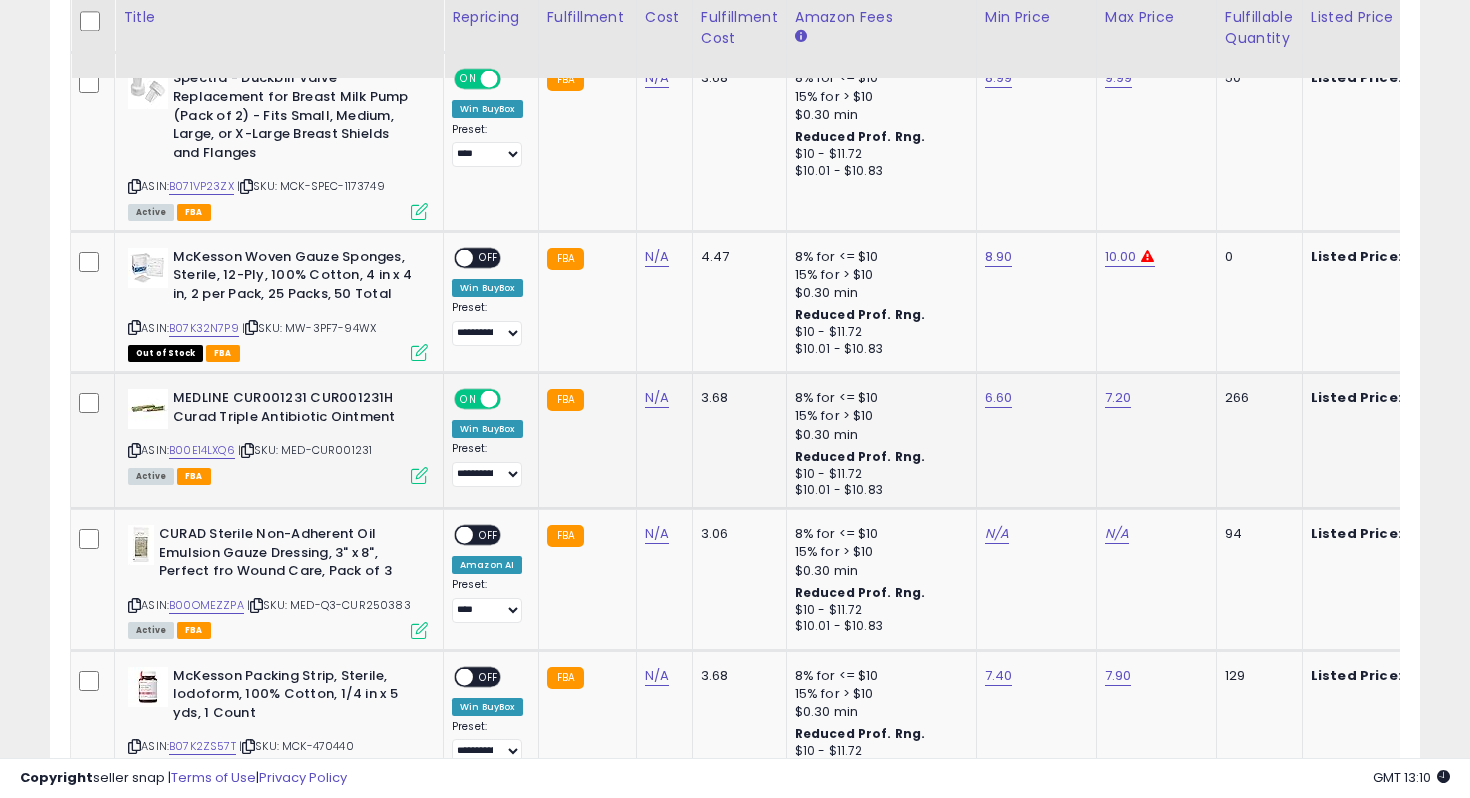 click at bounding box center [419, 475] 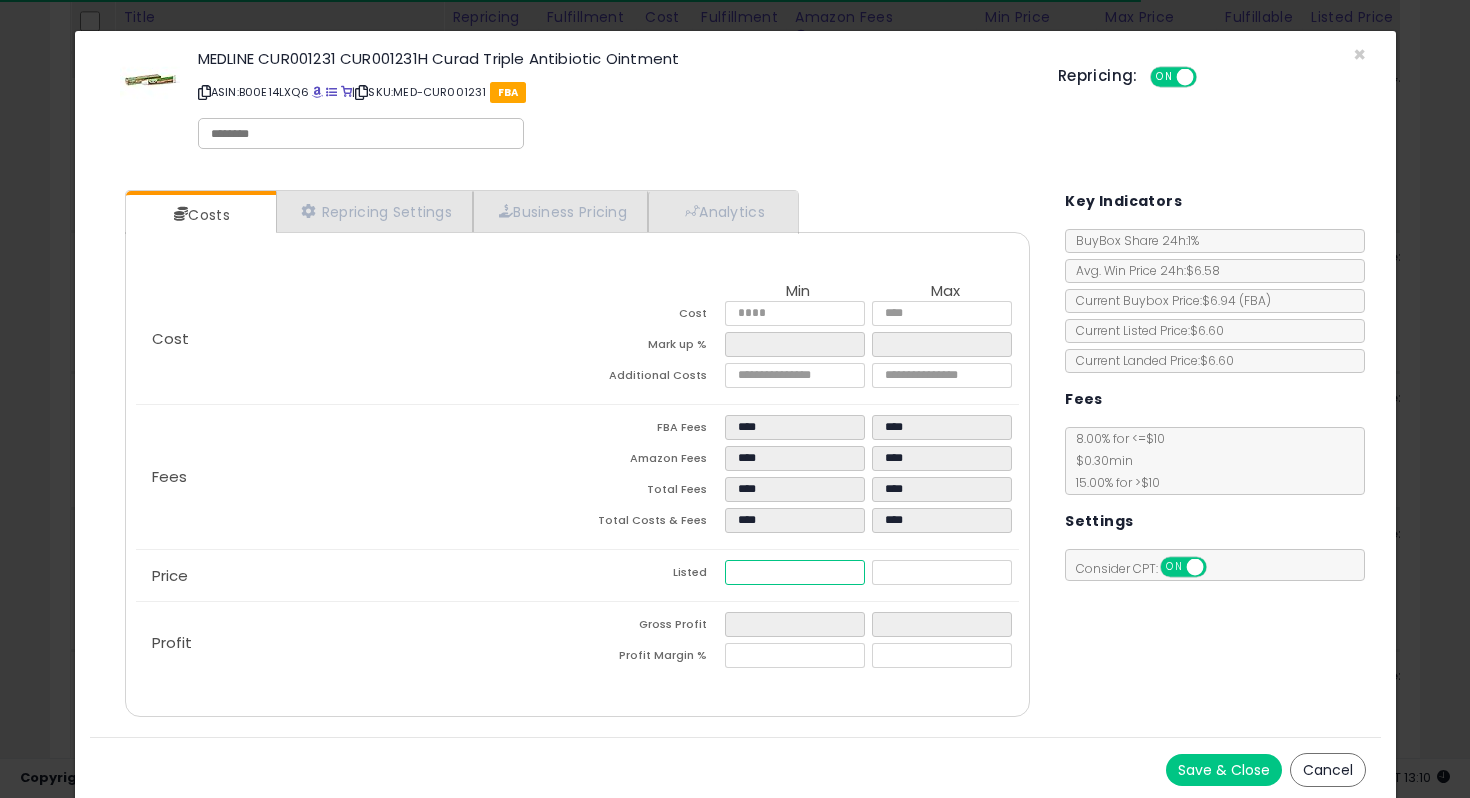 click on "****" at bounding box center [795, 572] 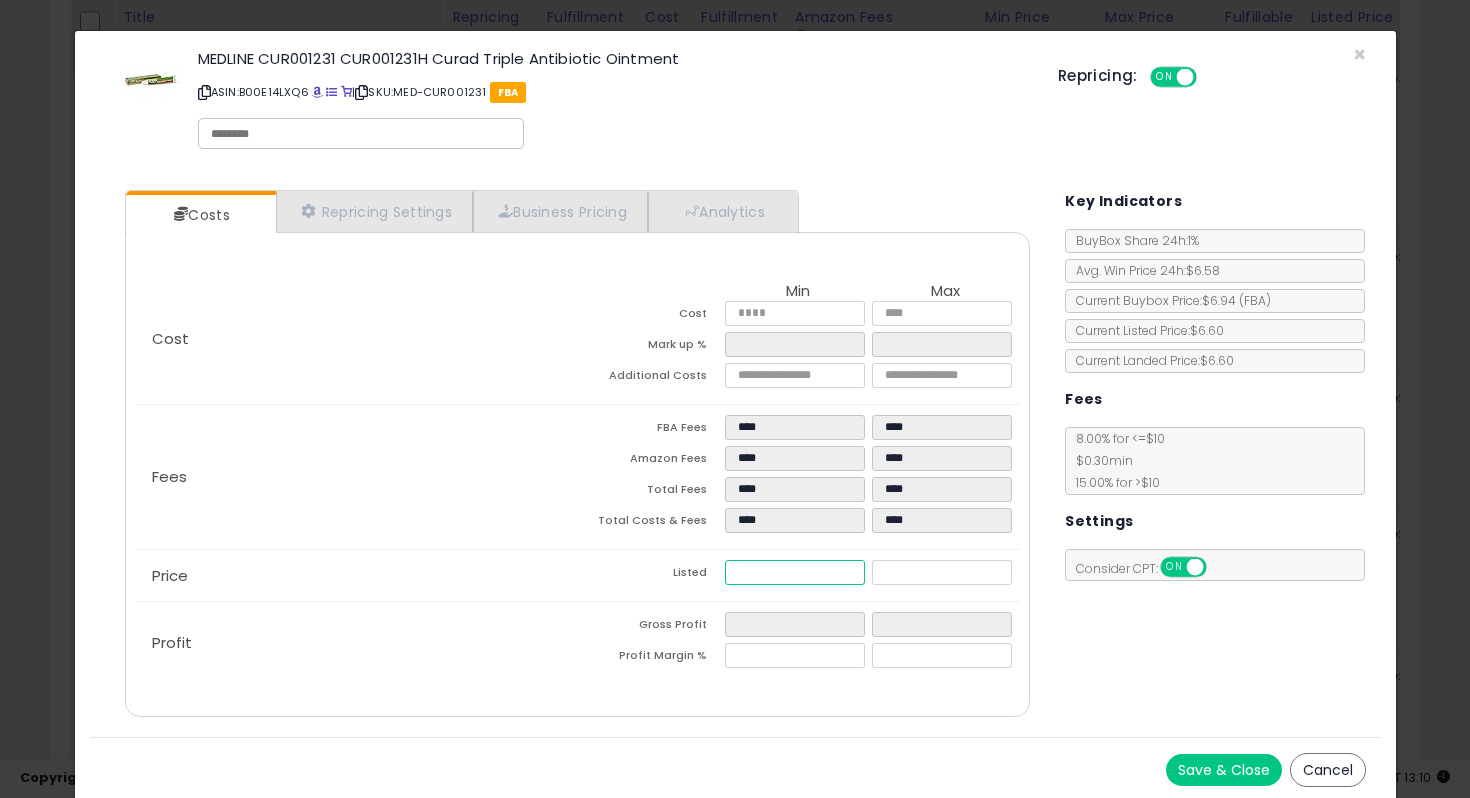 type on "***" 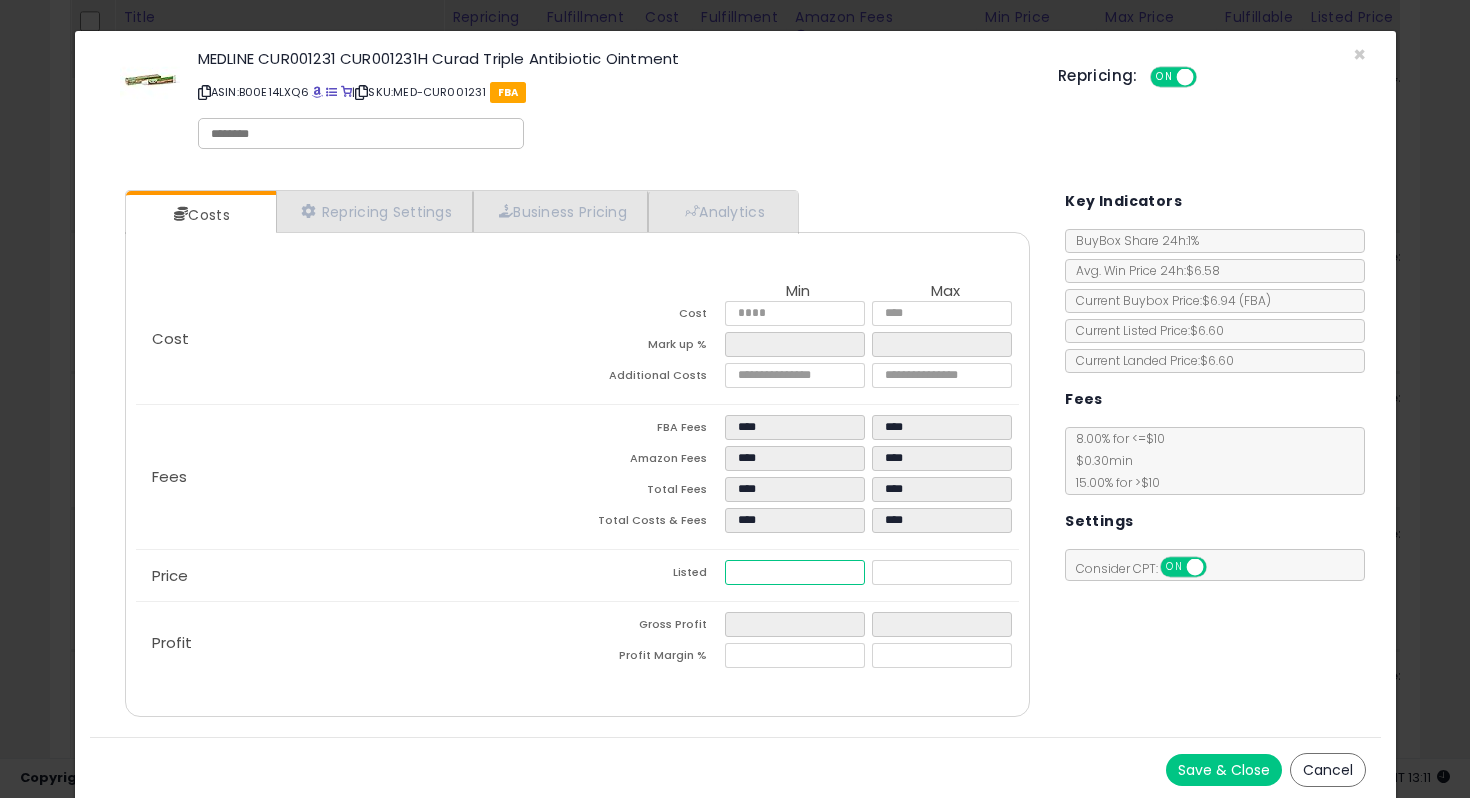 type on "****" 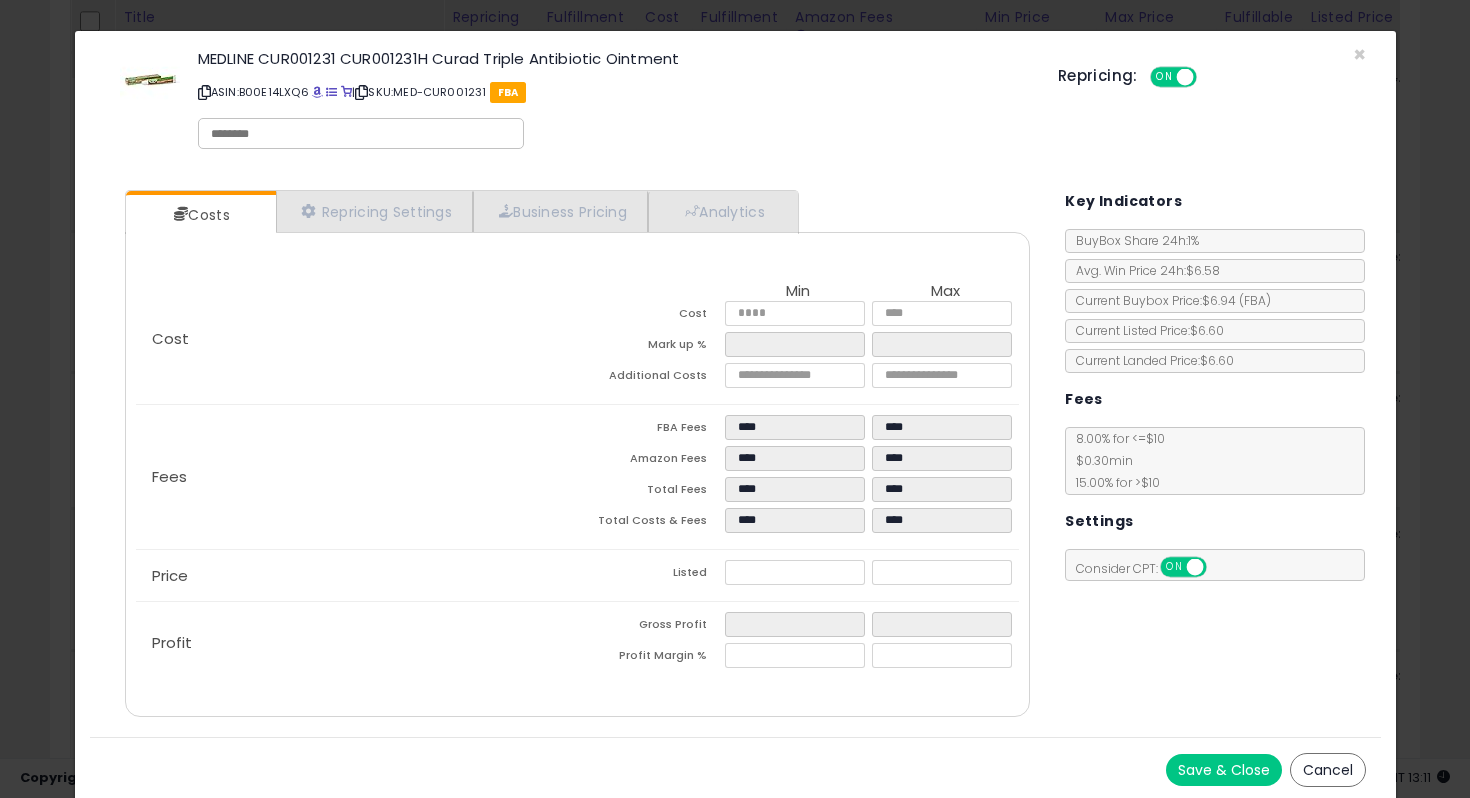 click on "Save & Close" at bounding box center [1224, 770] 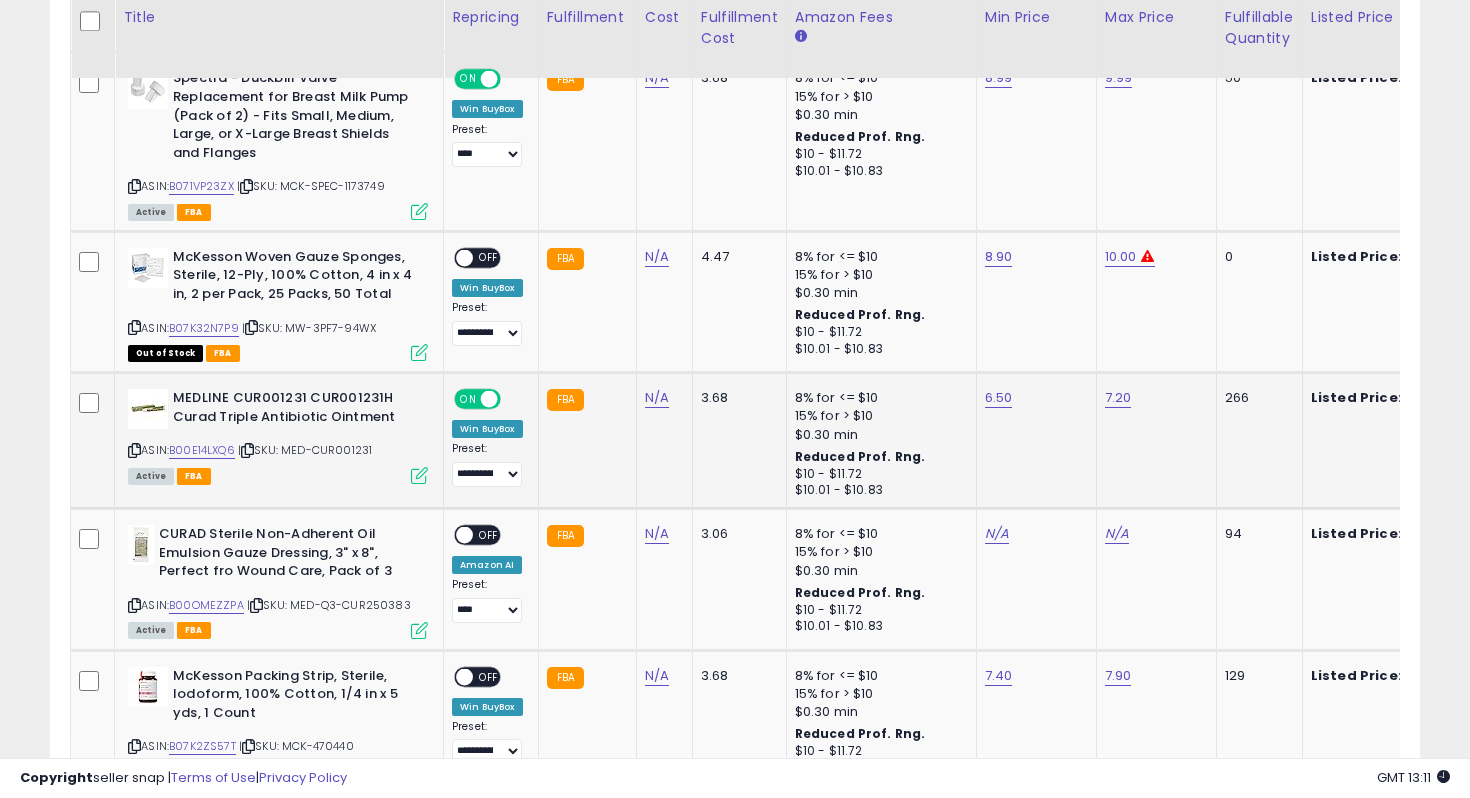 click at bounding box center (419, 475) 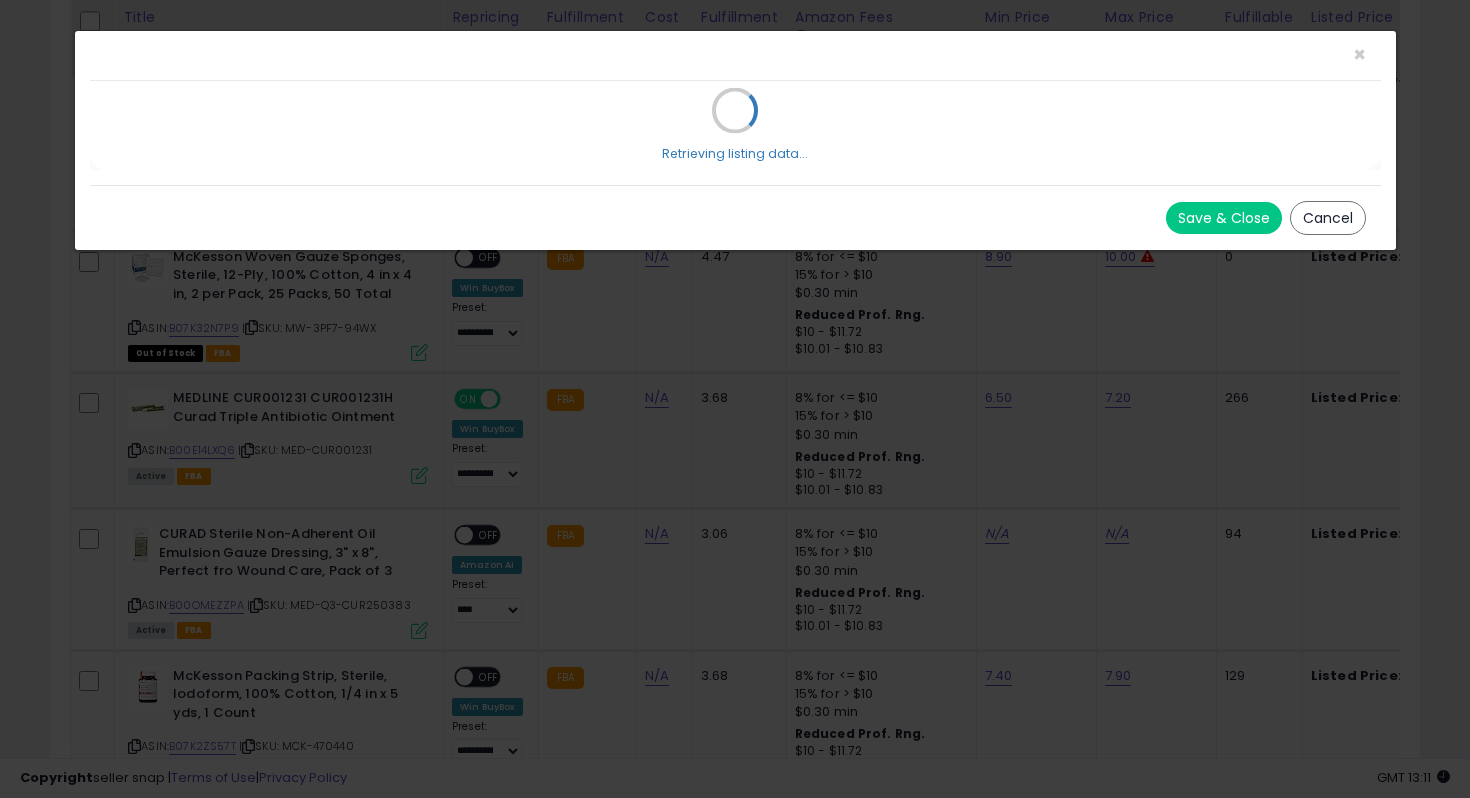 select on "**********" 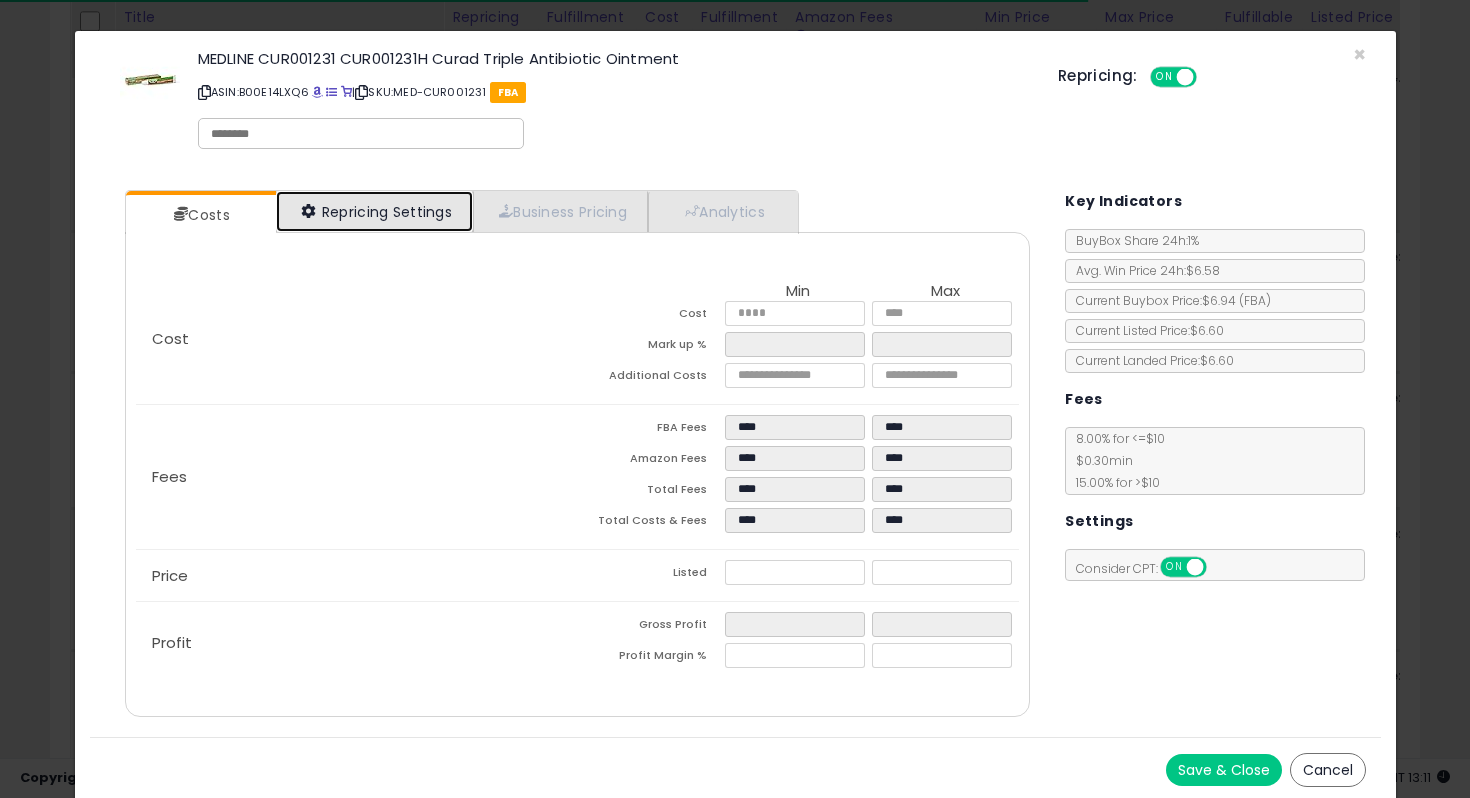 click on "Repricing Settings" at bounding box center (375, 211) 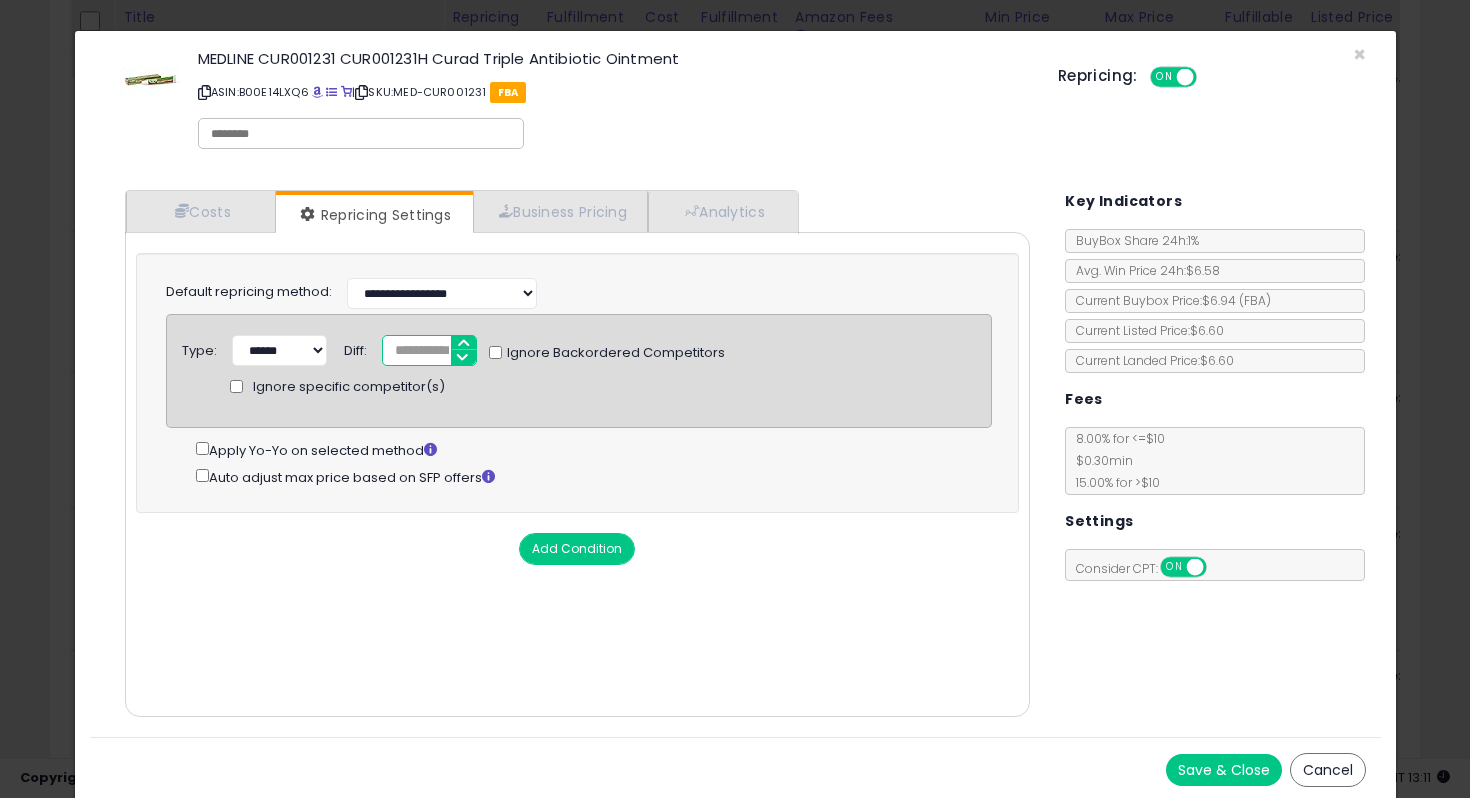 click on "*****" at bounding box center (429, 350) 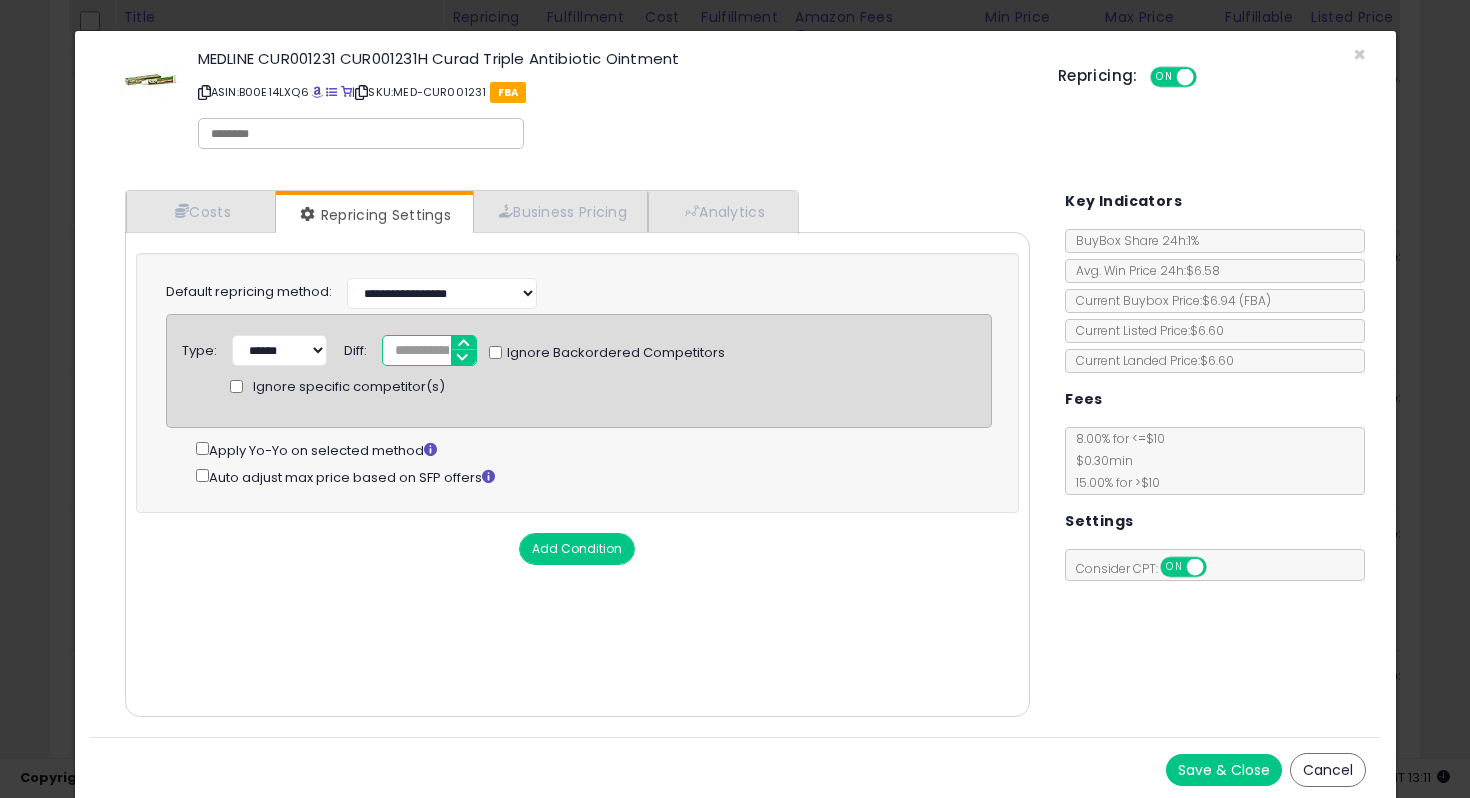 type on "*****" 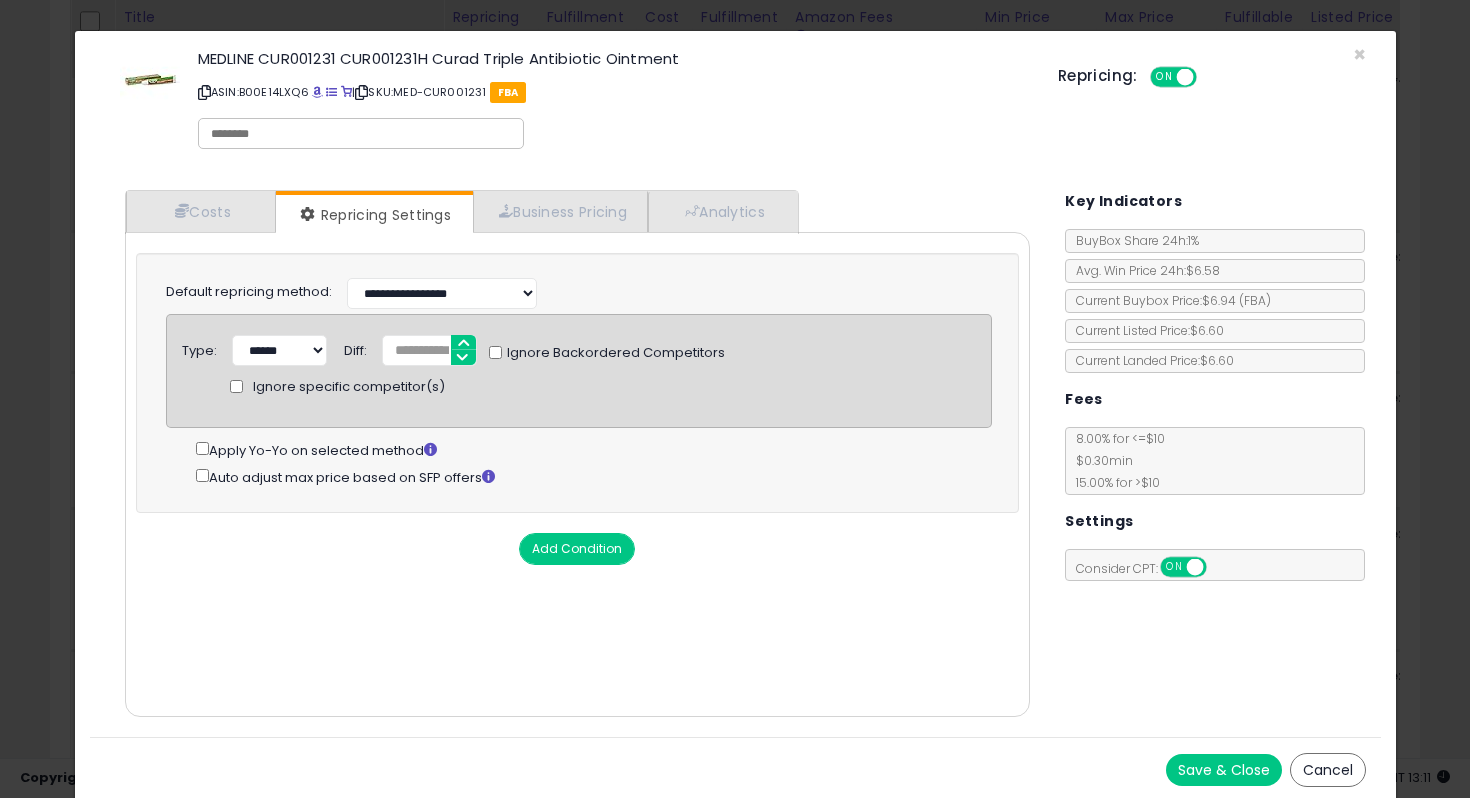 click on "Save & Close" at bounding box center (1224, 770) 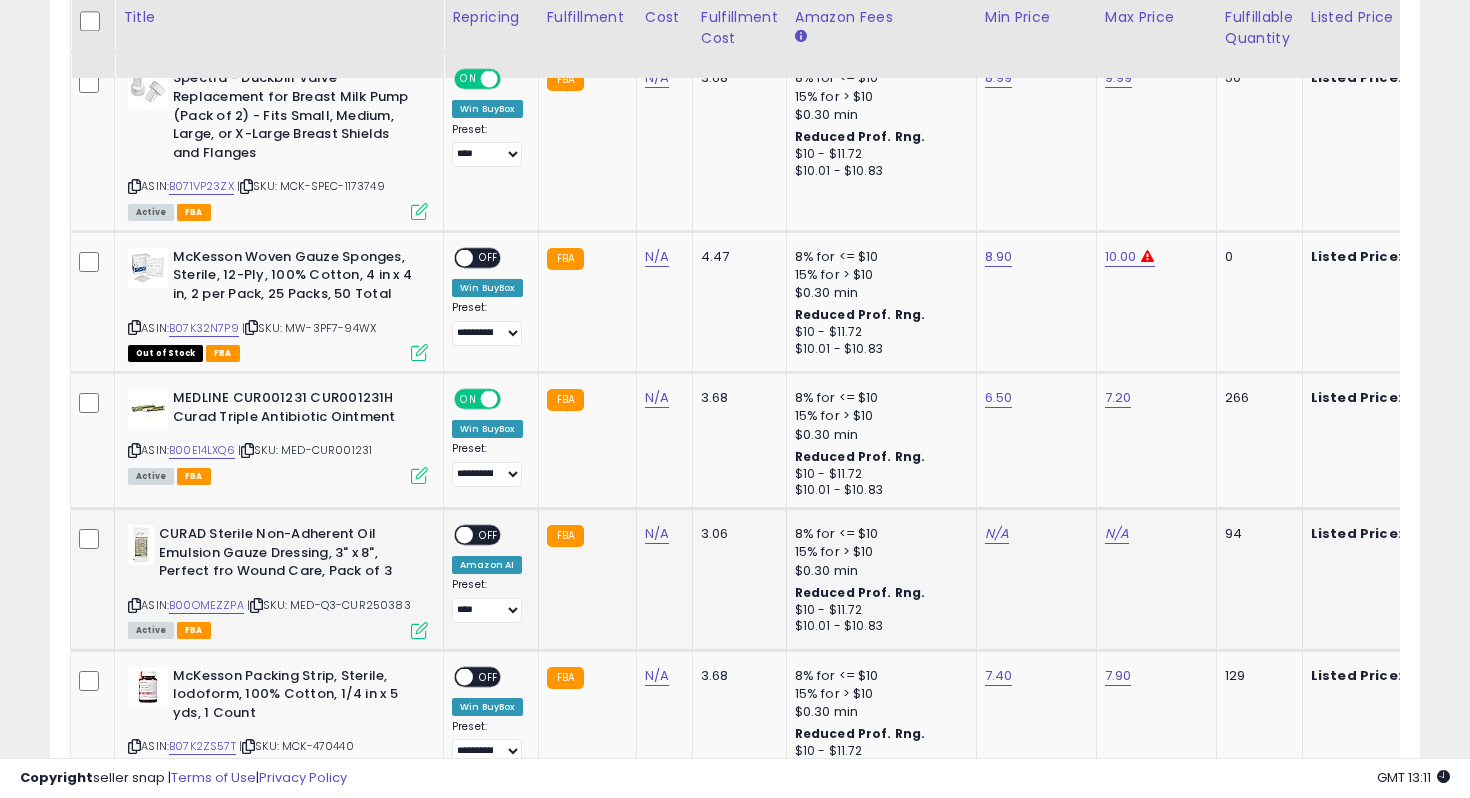click at bounding box center [419, 630] 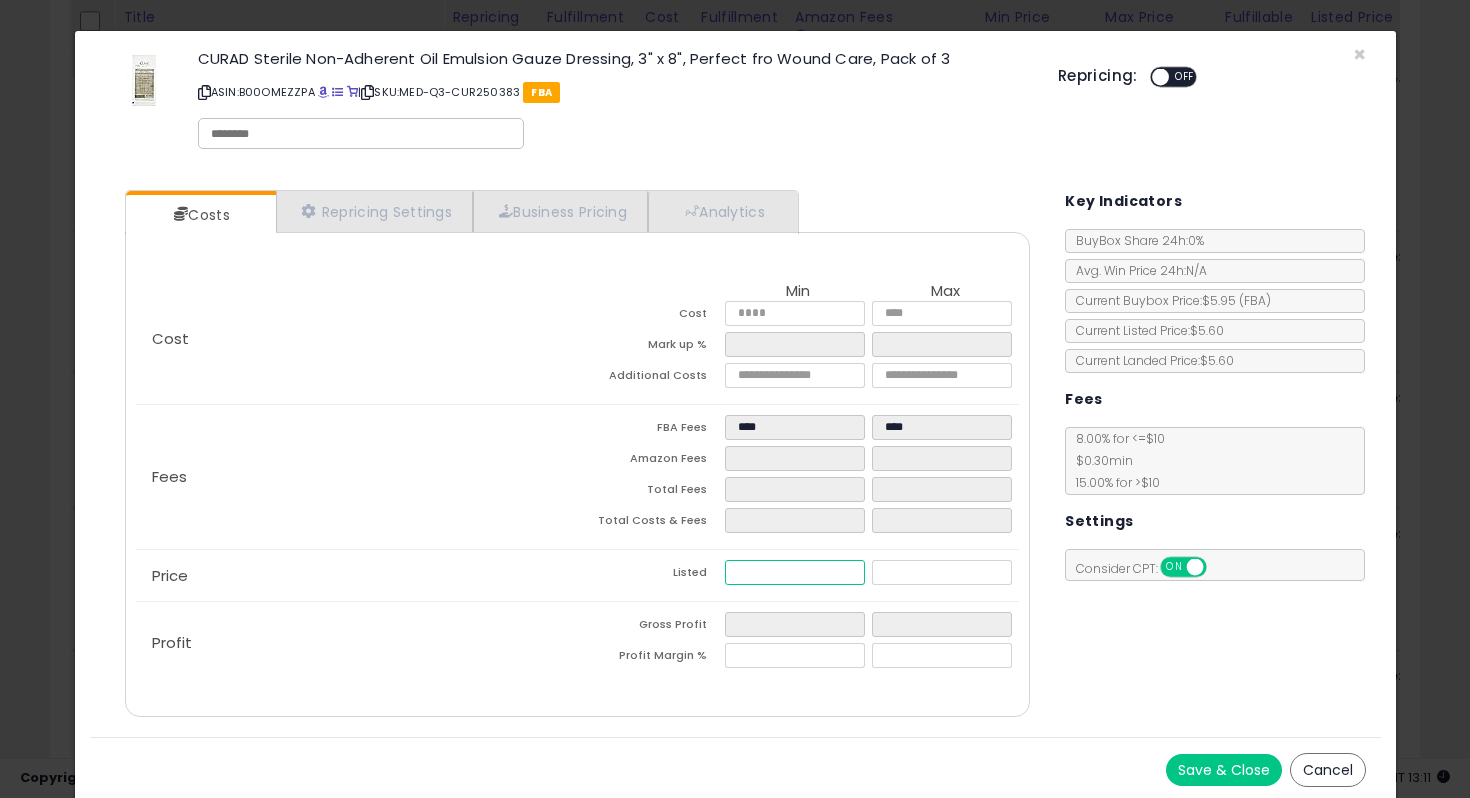 click at bounding box center [795, 572] 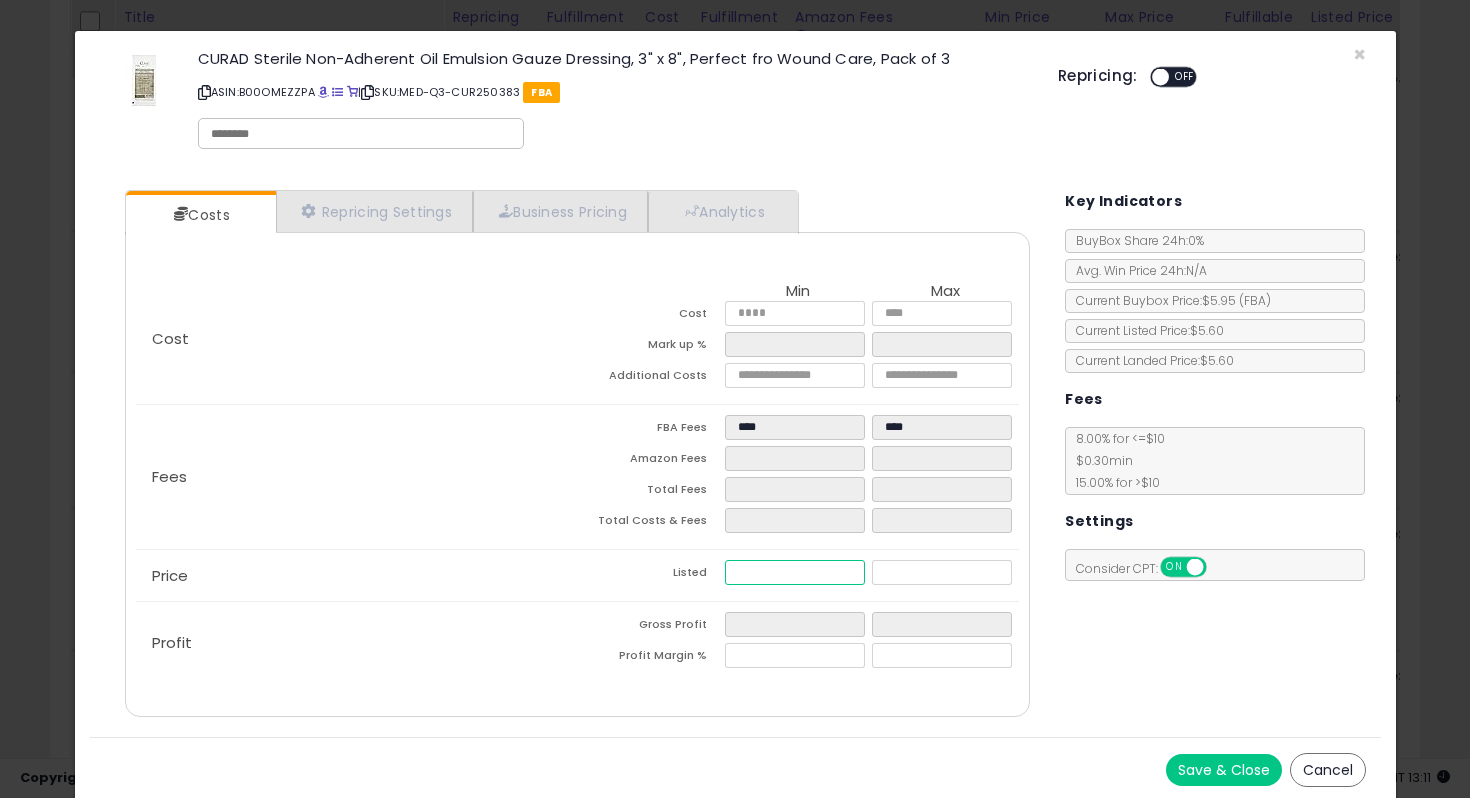 type on "****" 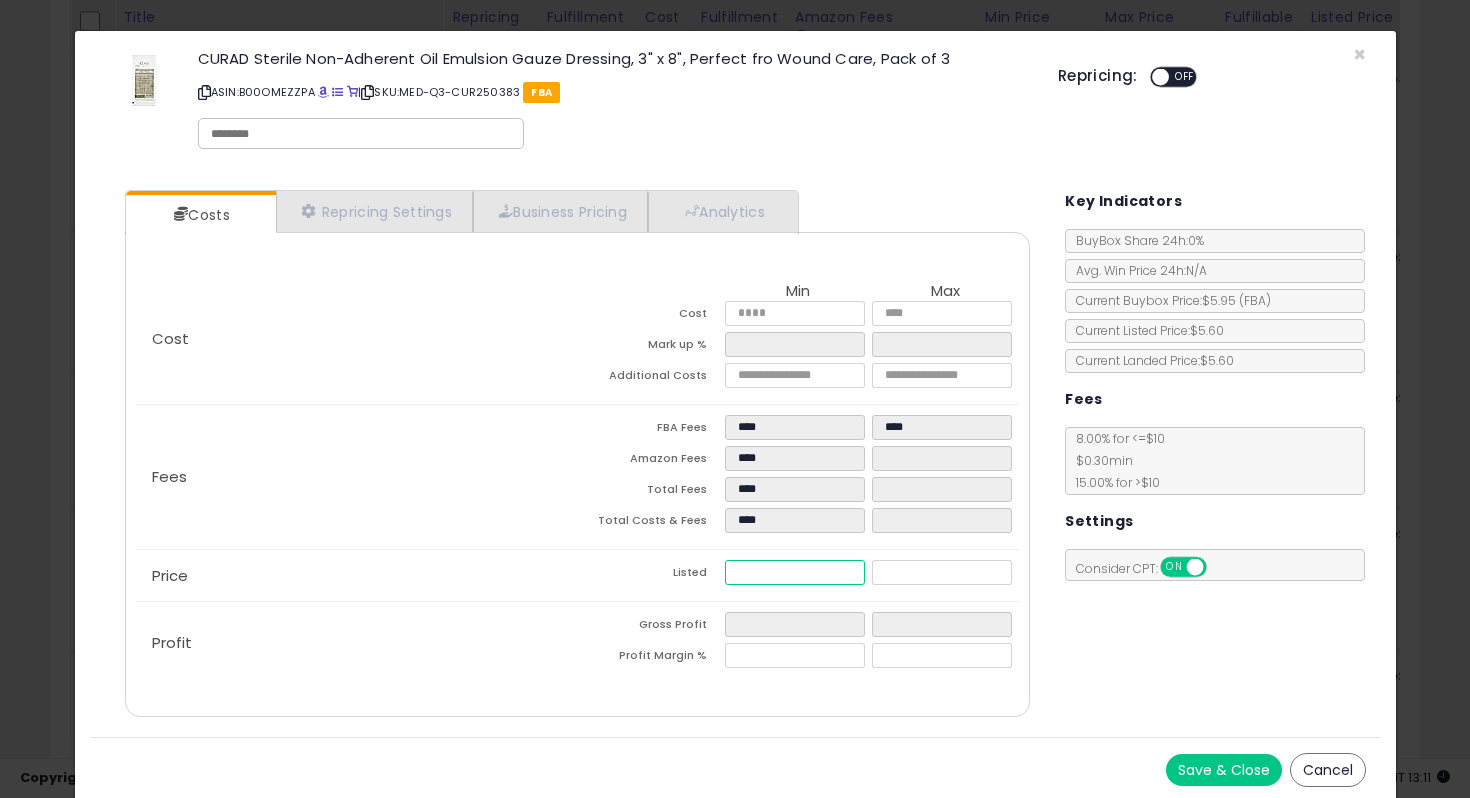 type on "****" 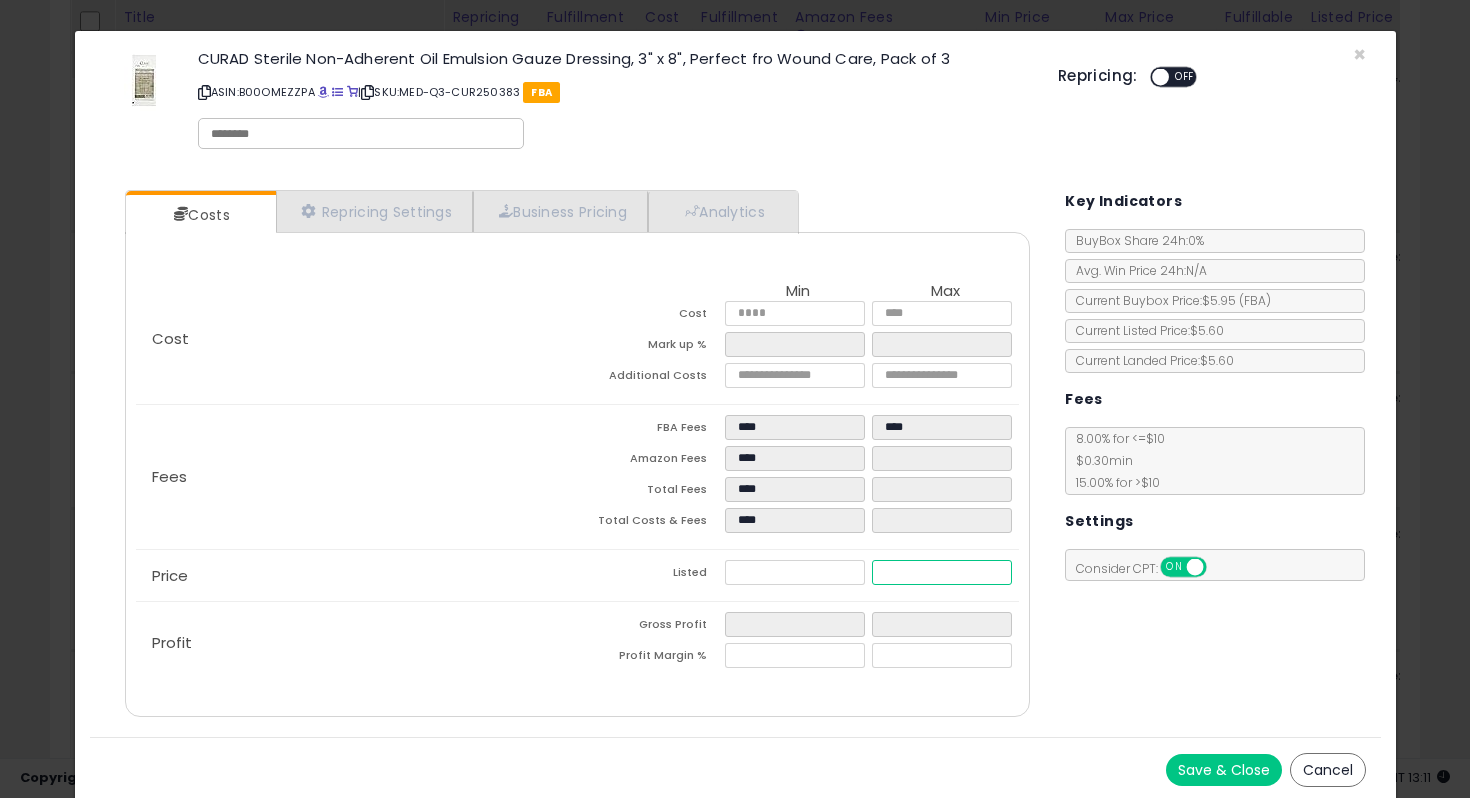 type on "****" 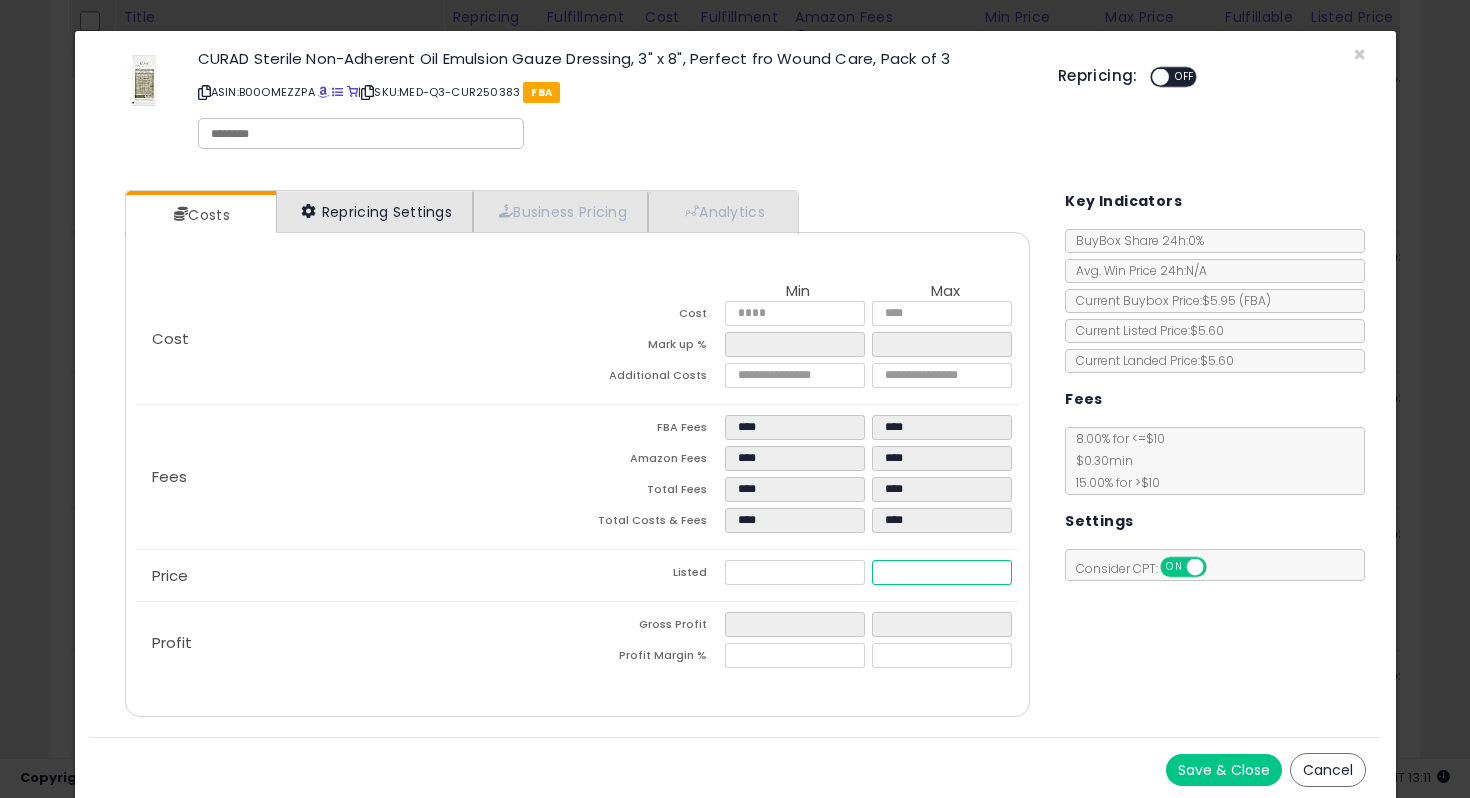 type on "****" 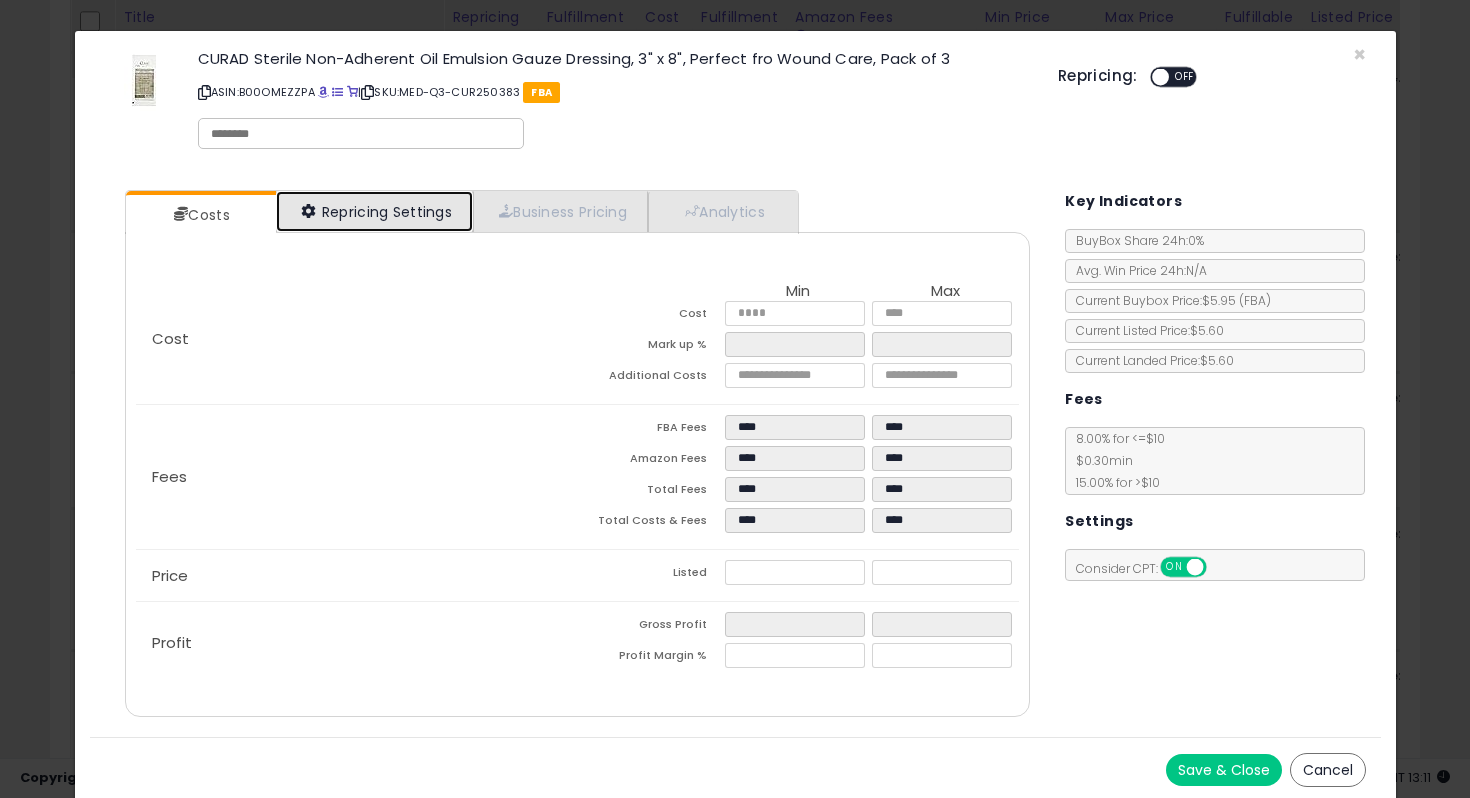 click on "Repricing Settings" at bounding box center [375, 211] 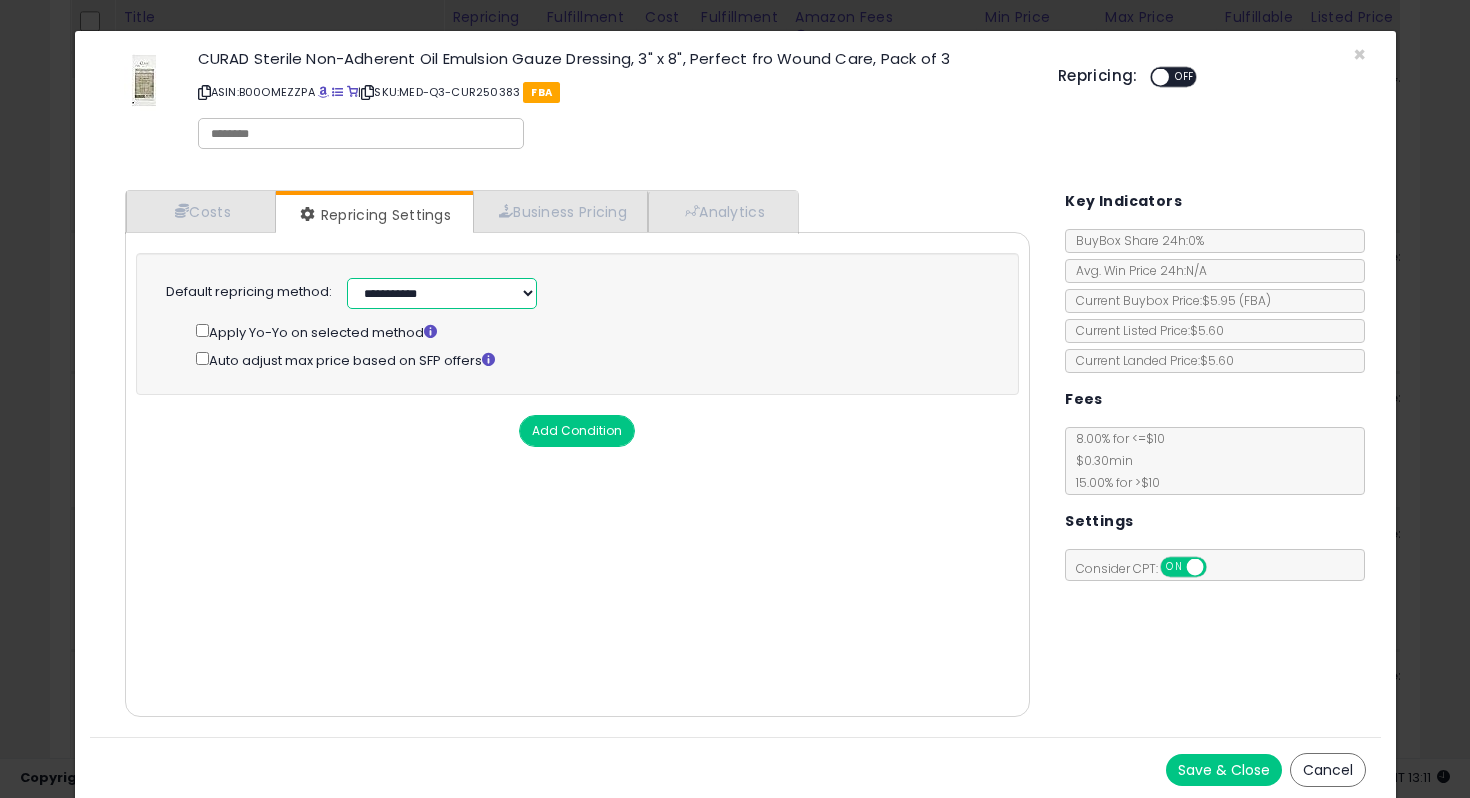 click on "**********" at bounding box center [442, 293] 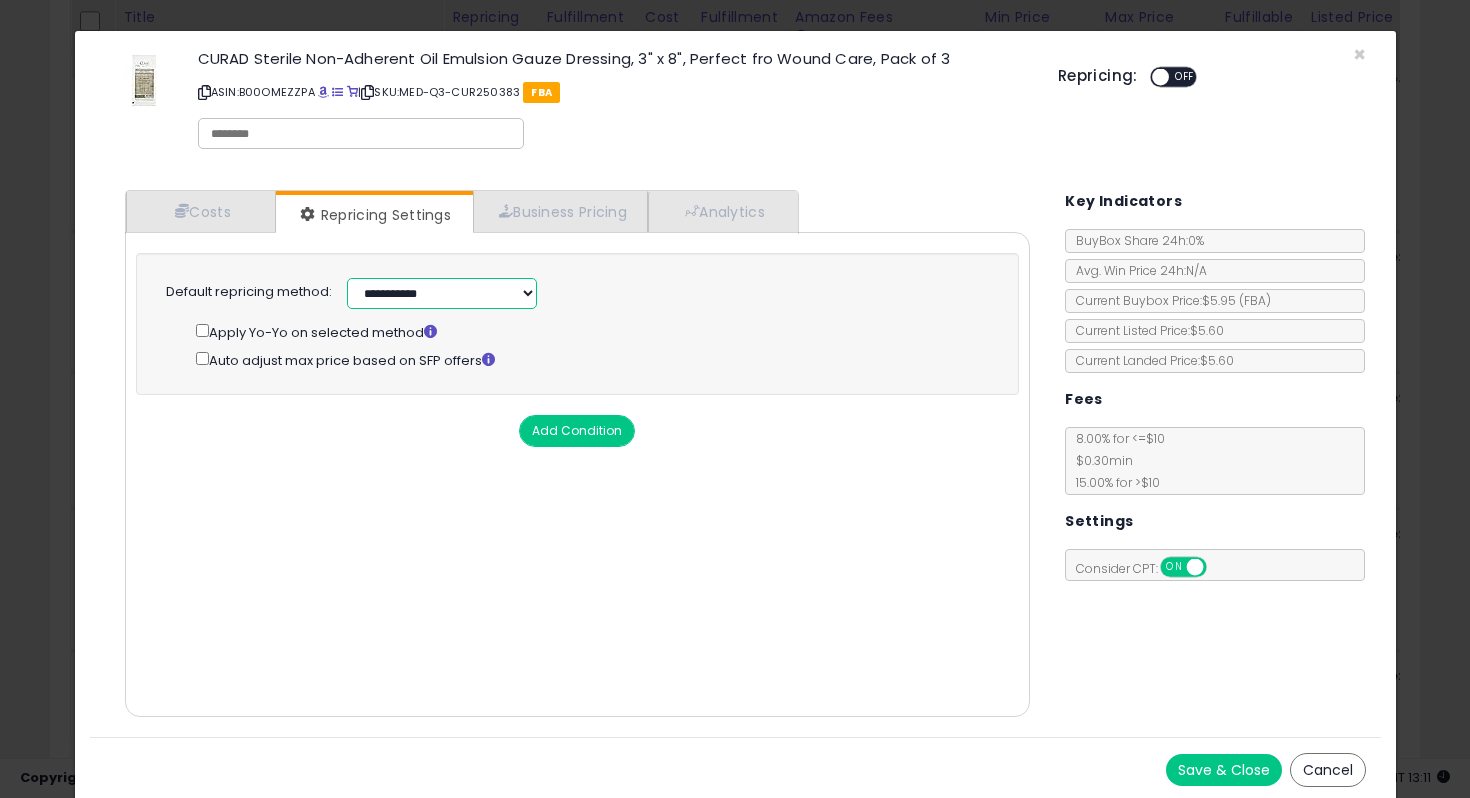 select on "**********" 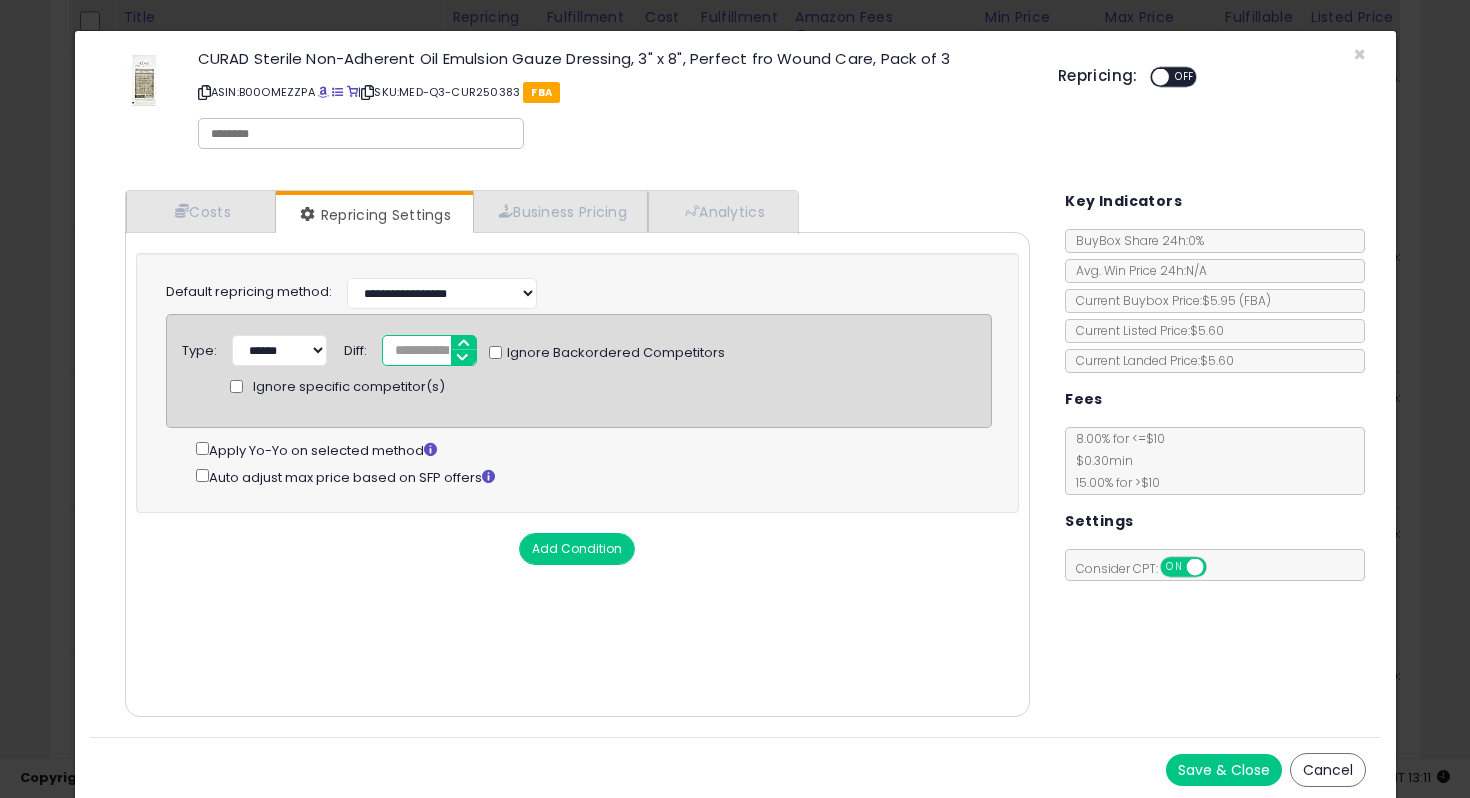 click on "*" at bounding box center (429, 350) 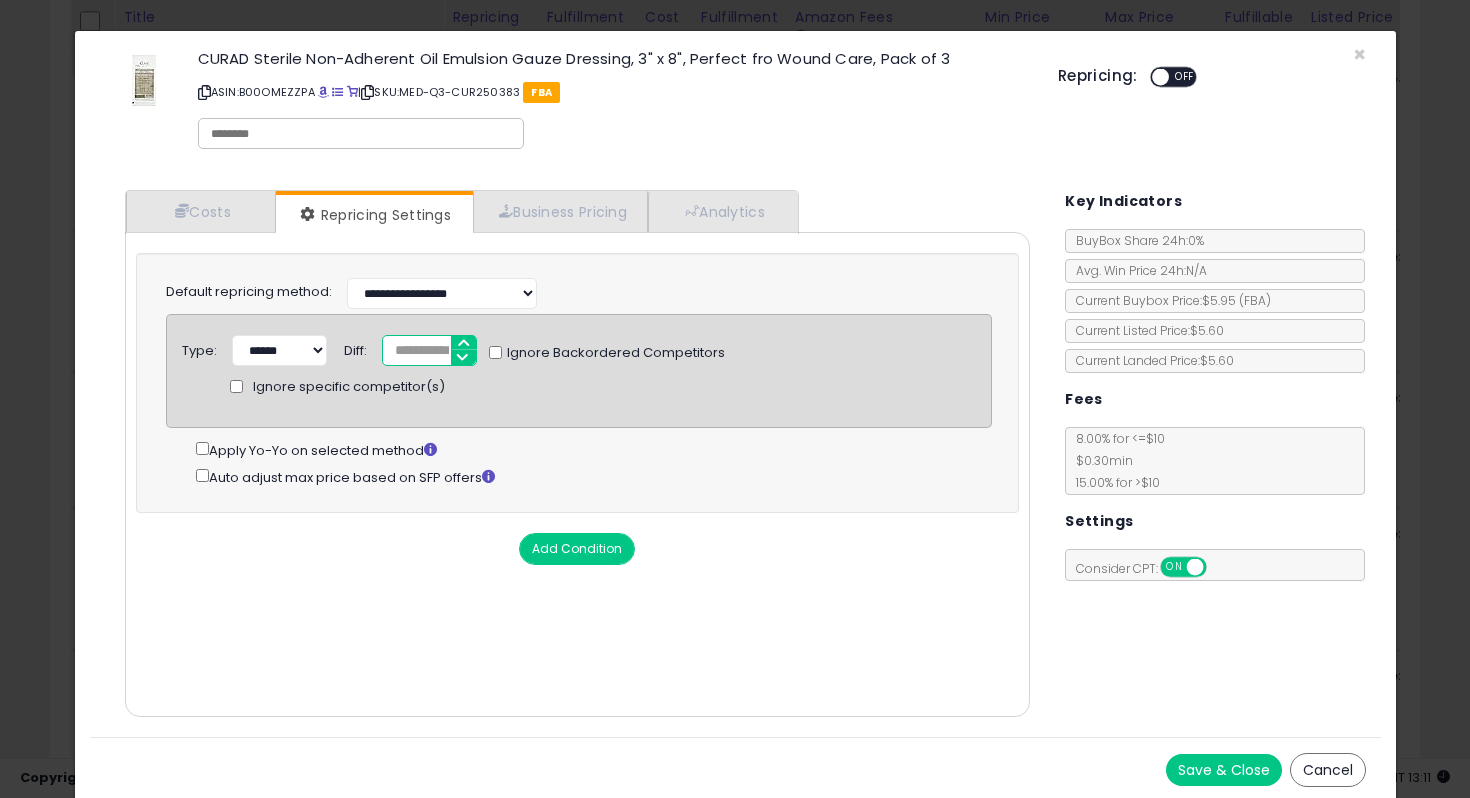 type on "***" 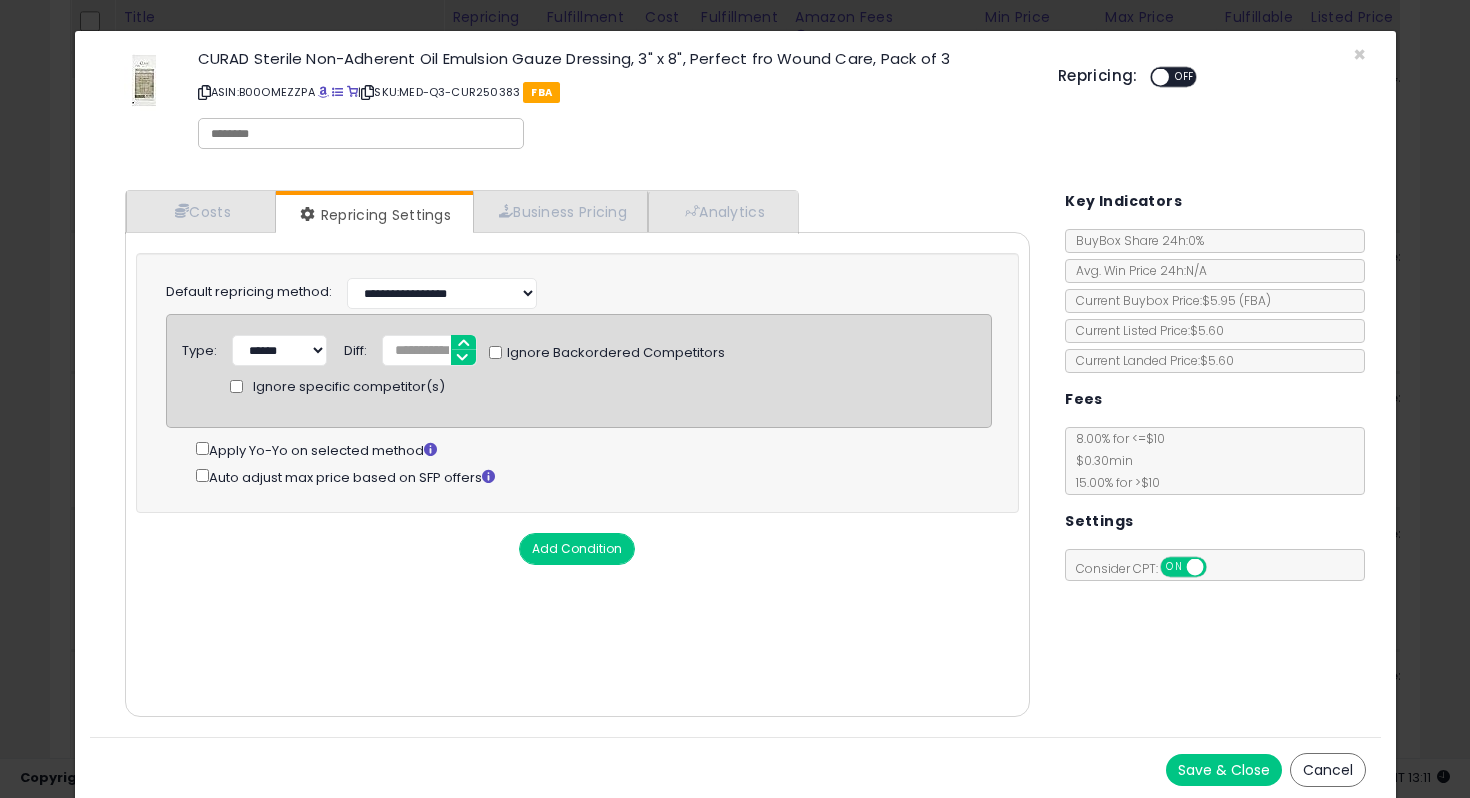 click on "Save & Close" at bounding box center (1224, 770) 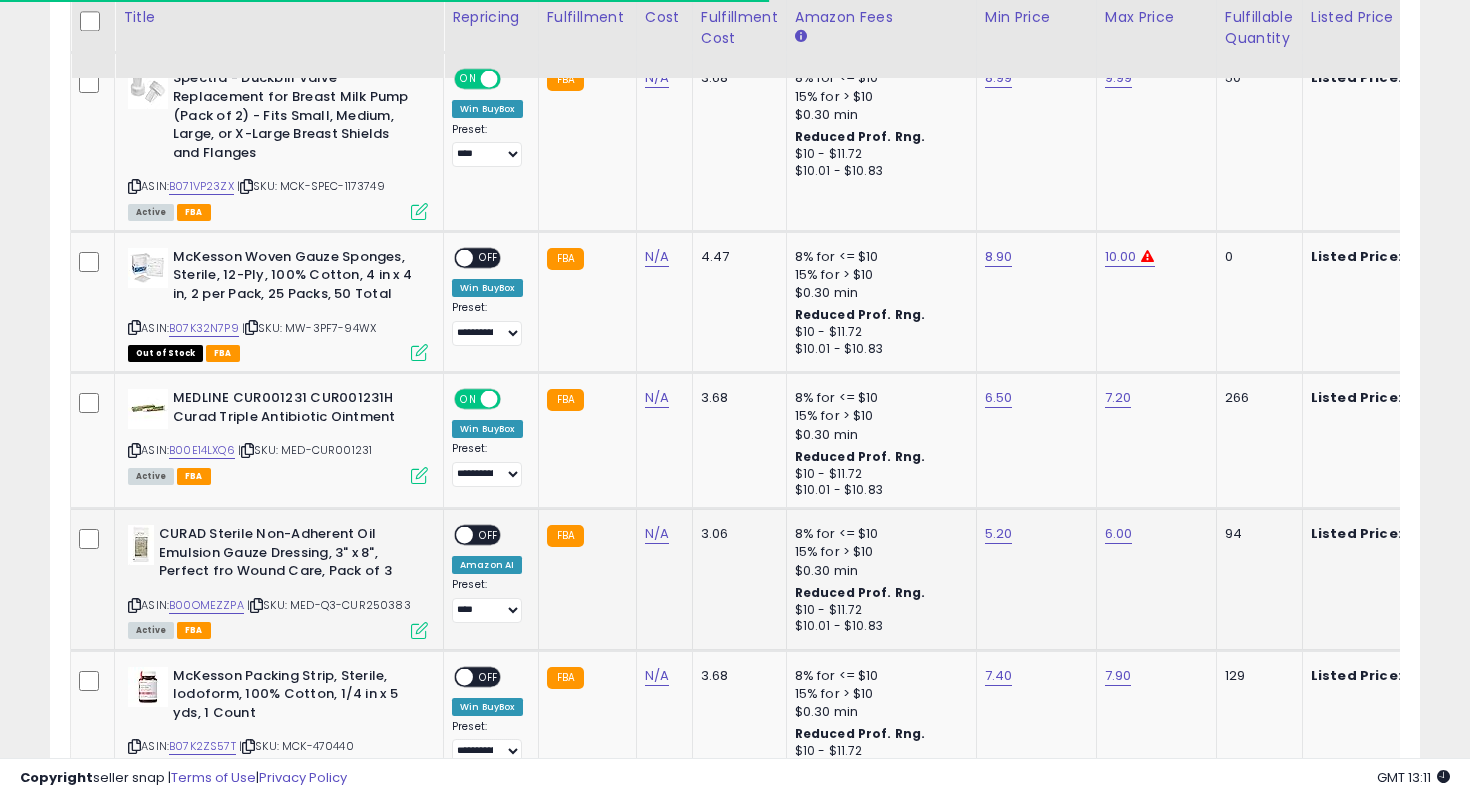 click at bounding box center [464, 535] 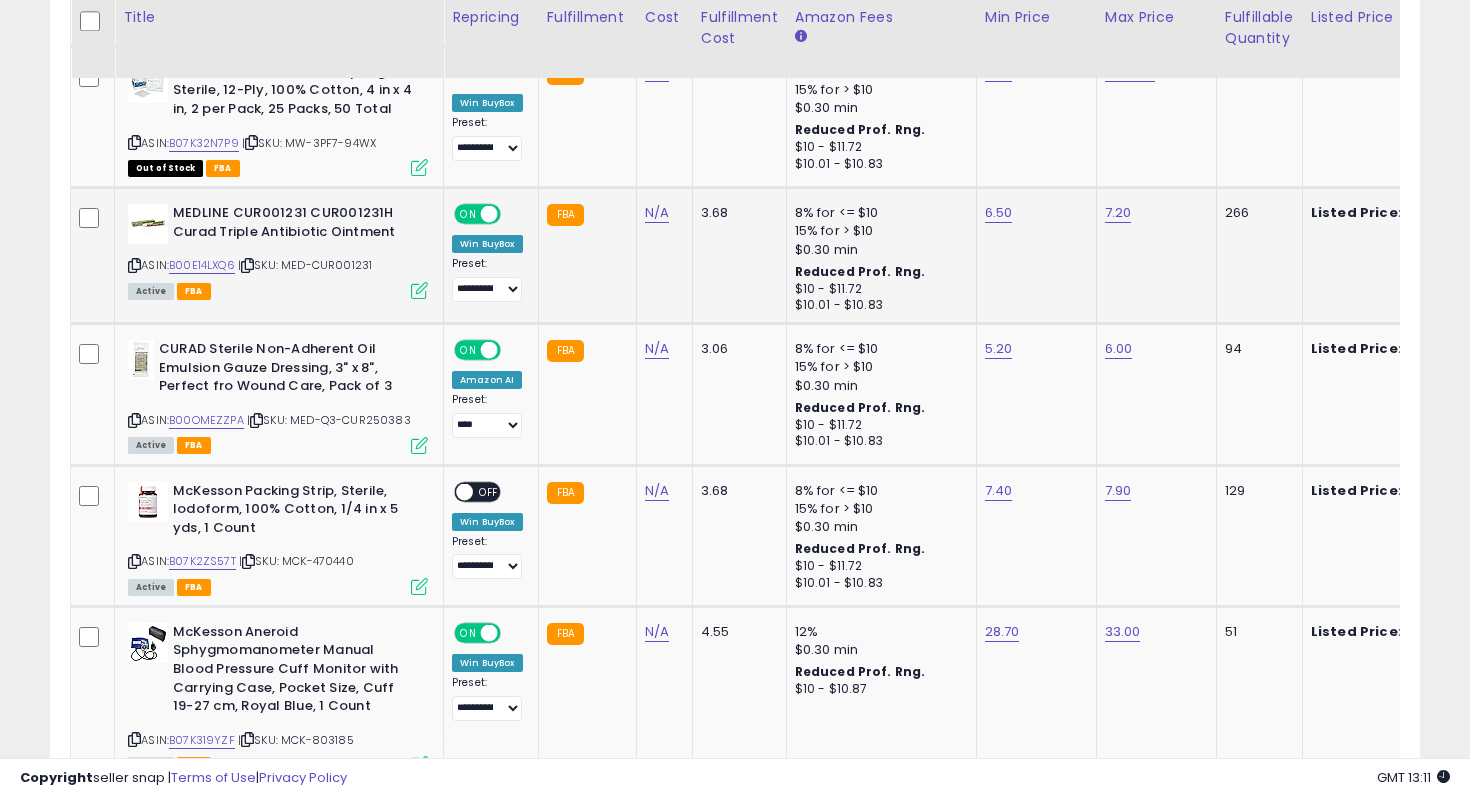 scroll, scrollTop: 2949, scrollLeft: 0, axis: vertical 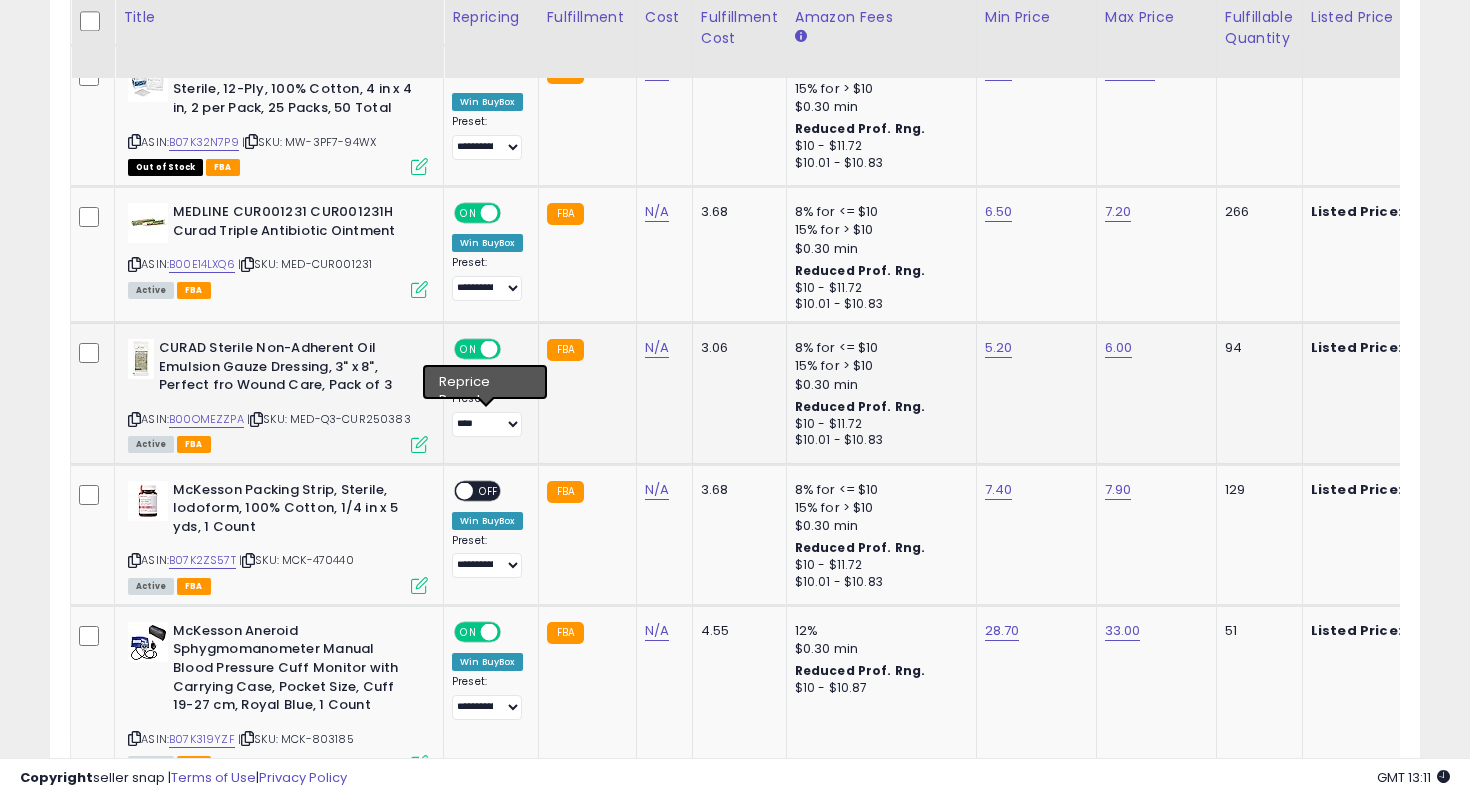 click at bounding box center (419, 444) 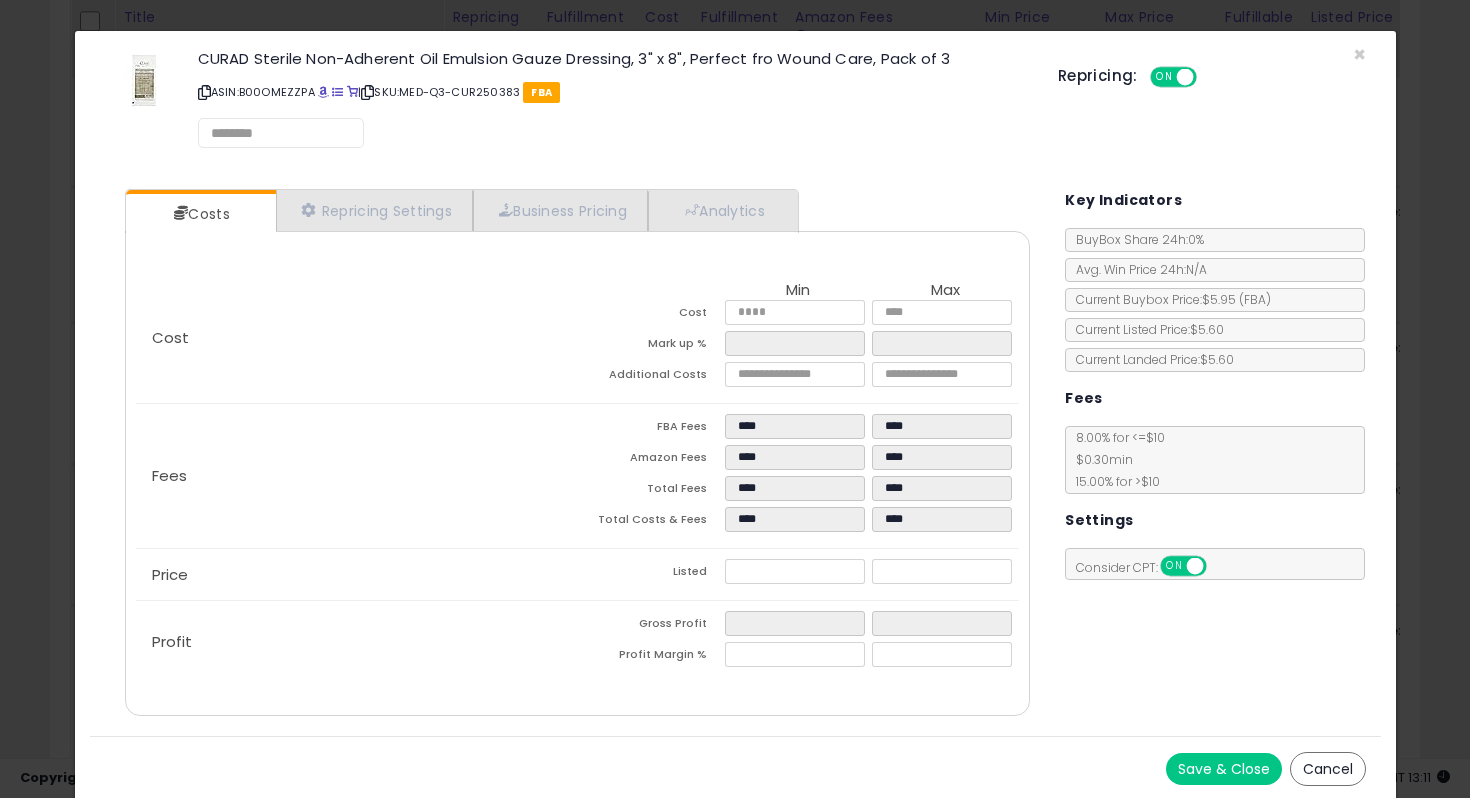 select on "**********" 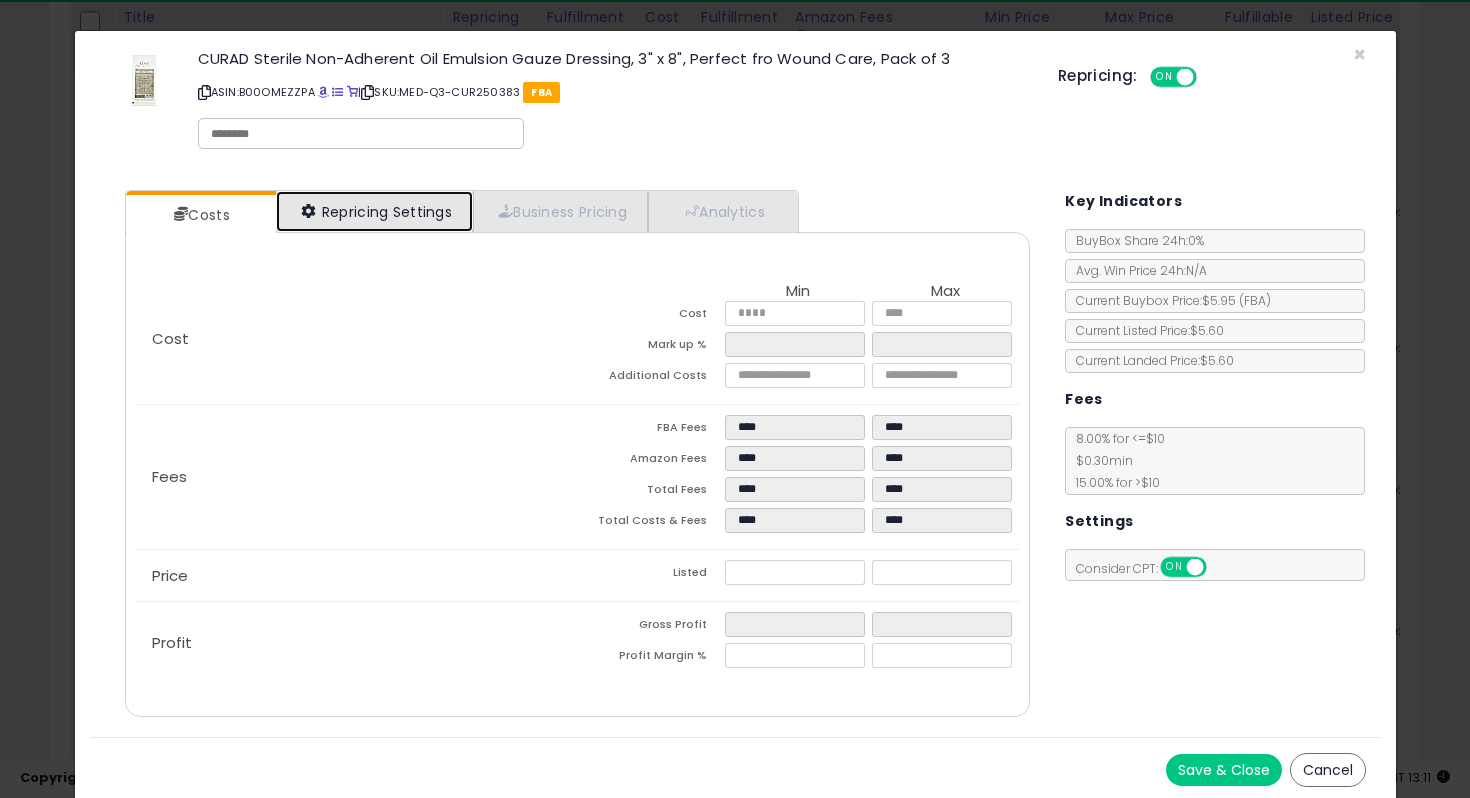click on "Repricing Settings" at bounding box center (375, 211) 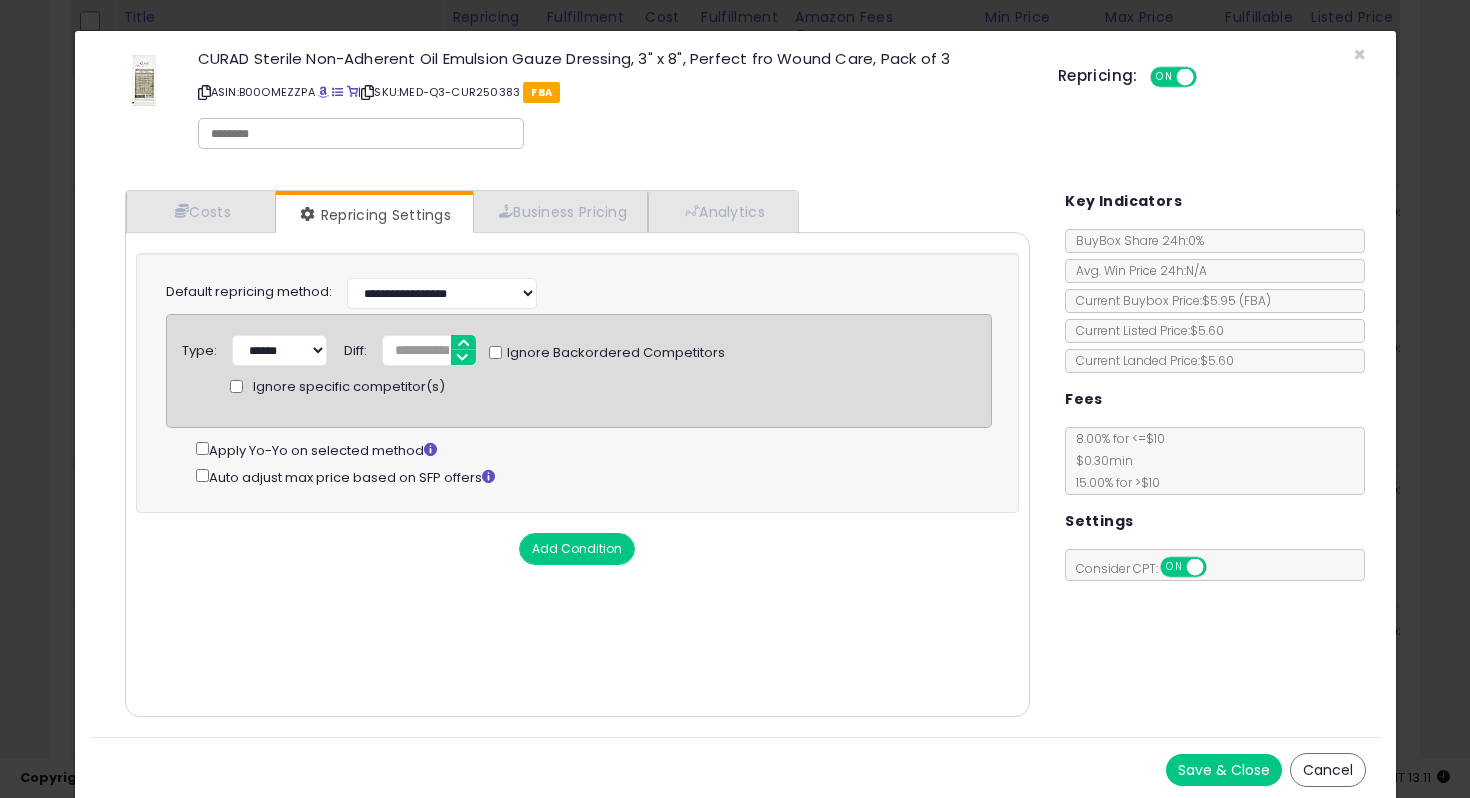 click on "Save & Close" at bounding box center (1224, 770) 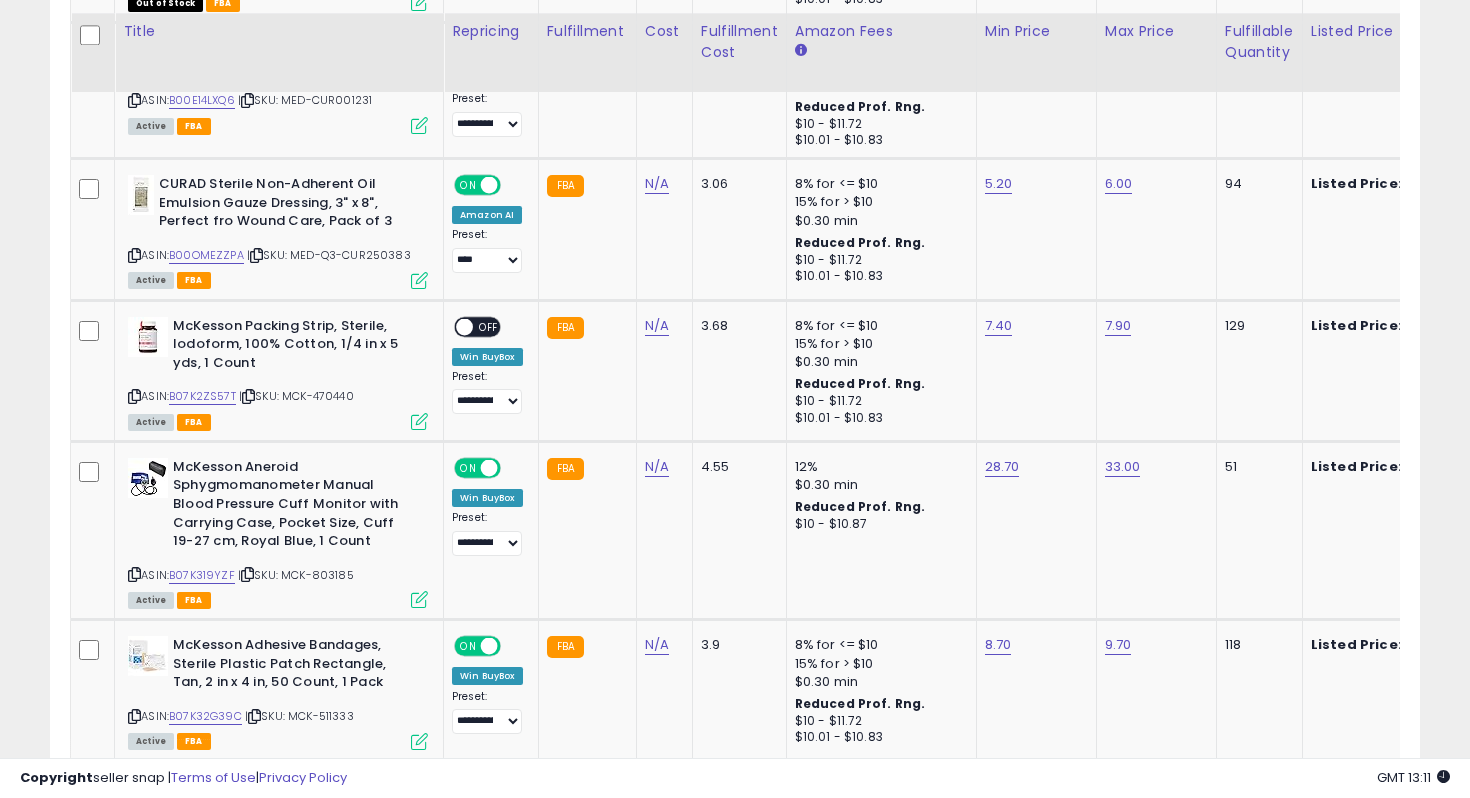 scroll, scrollTop: 3128, scrollLeft: 0, axis: vertical 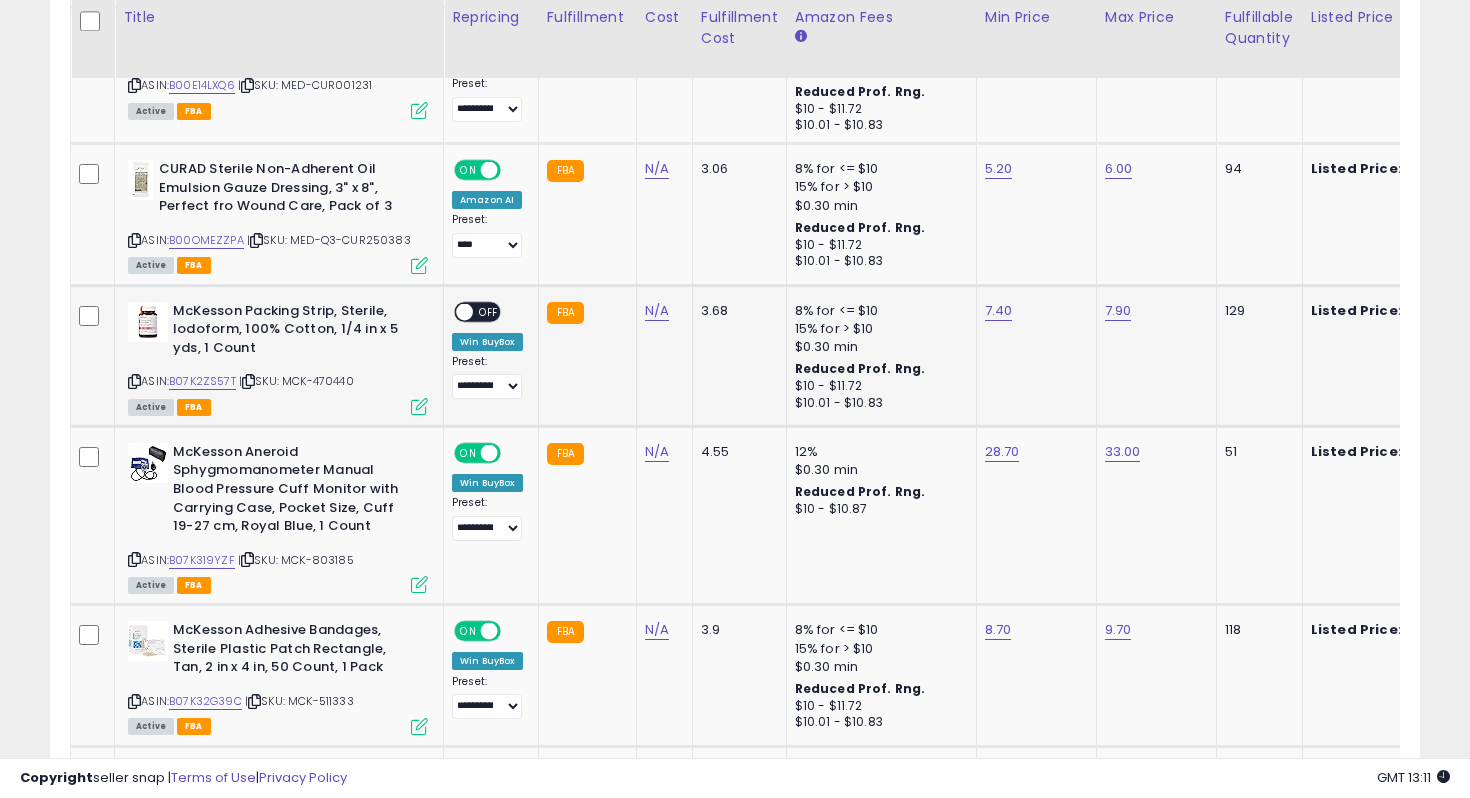 click on "OFF" at bounding box center (489, 311) 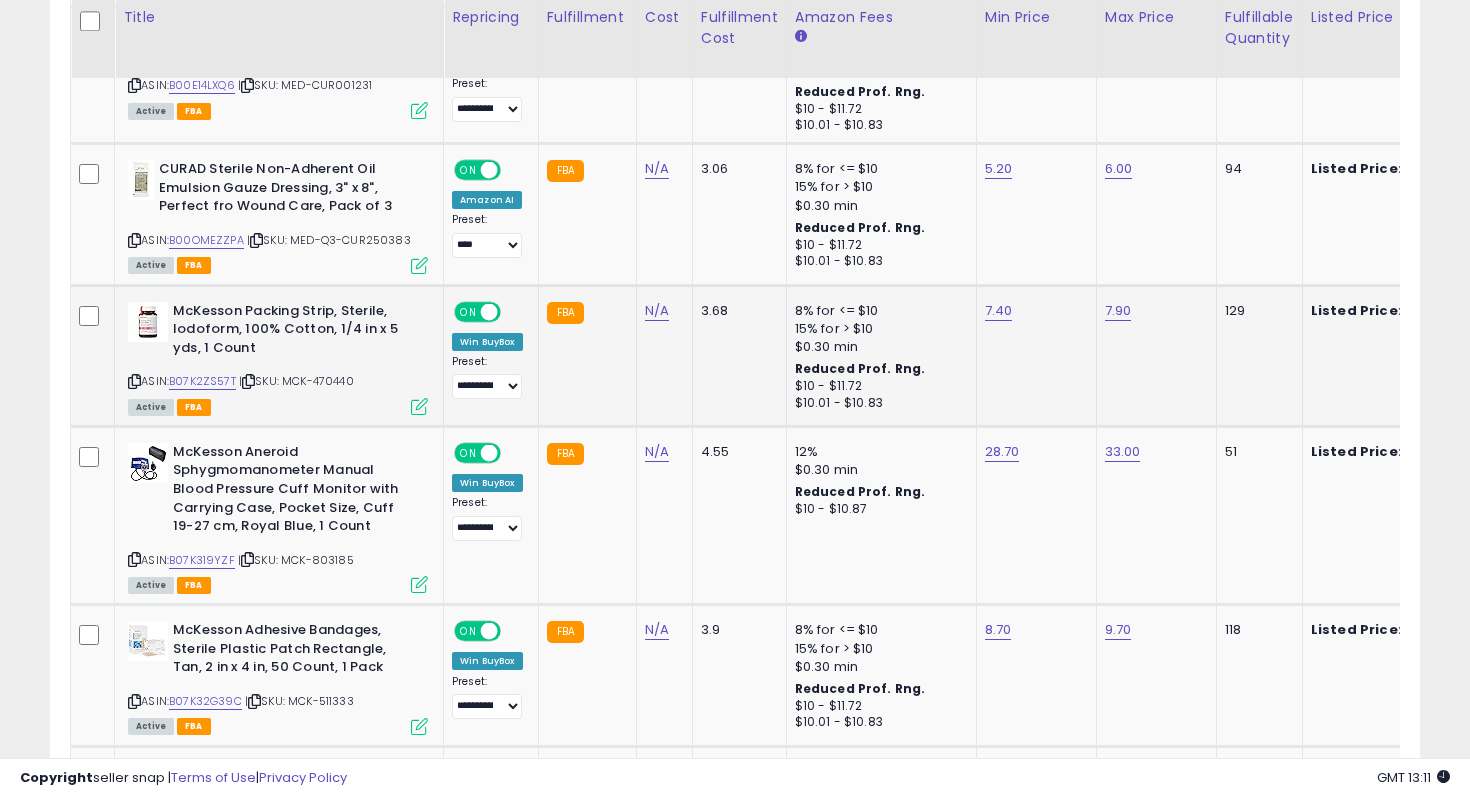 click at bounding box center (419, 406) 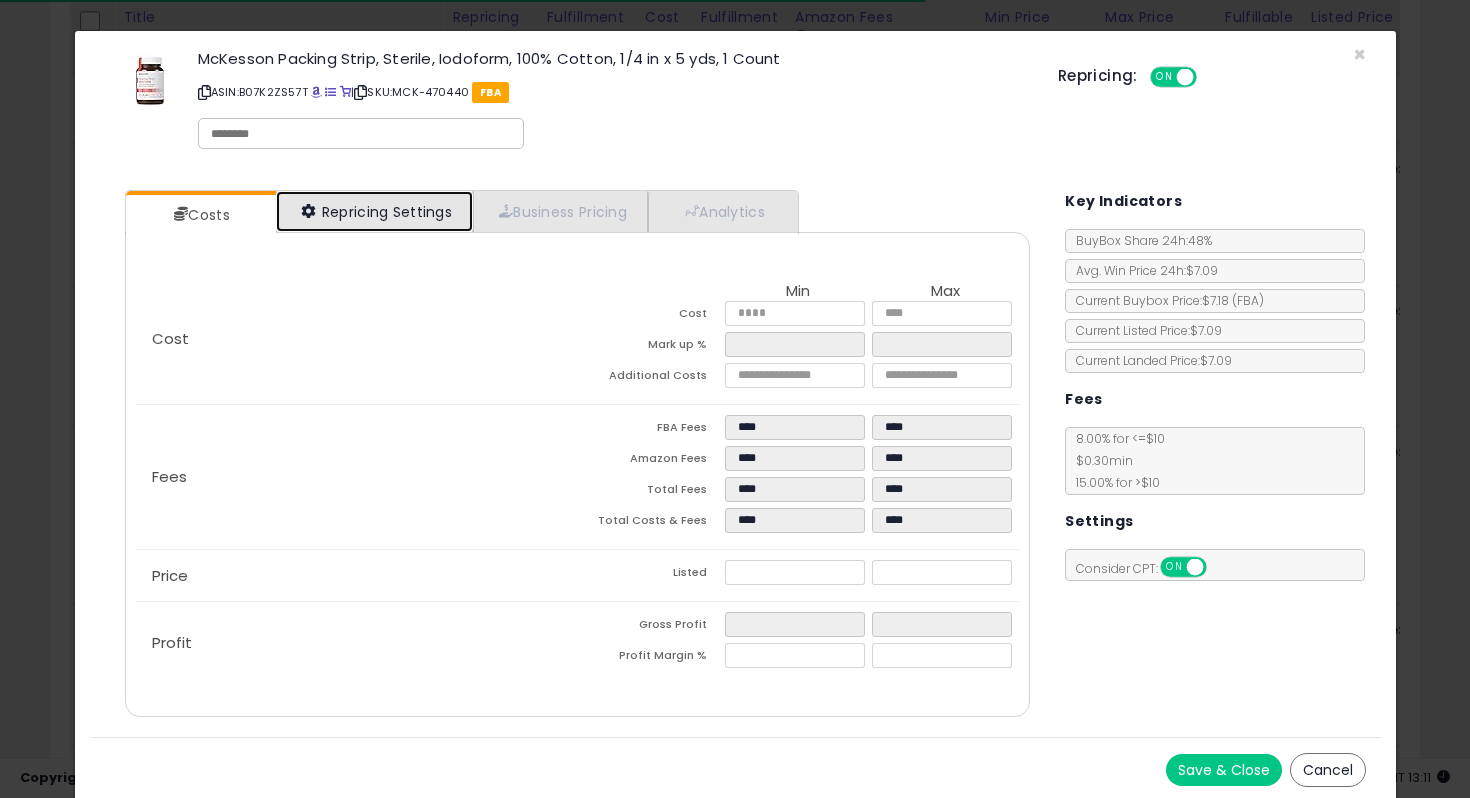 click on "Repricing Settings" at bounding box center [375, 211] 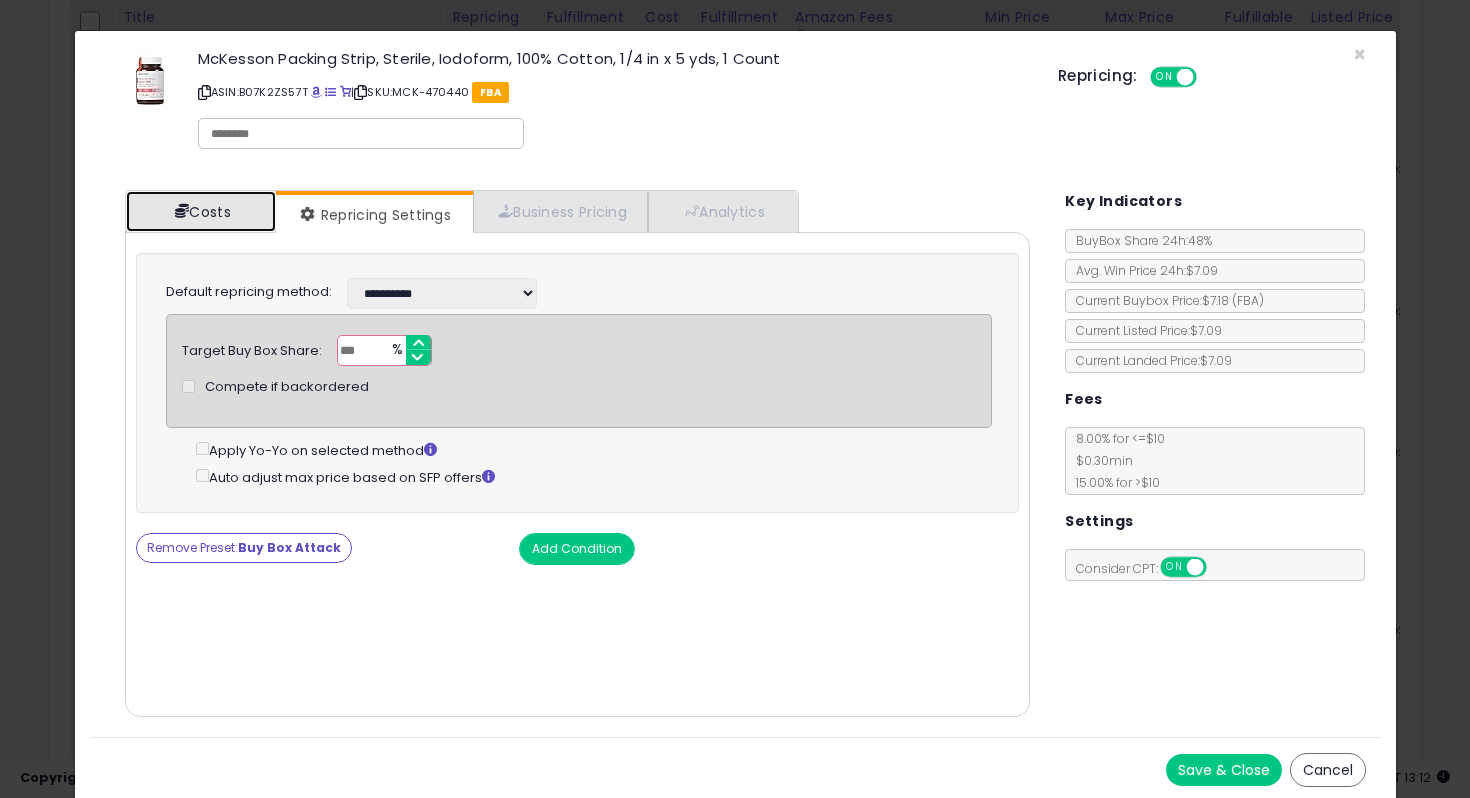 click on "Costs" at bounding box center [201, 211] 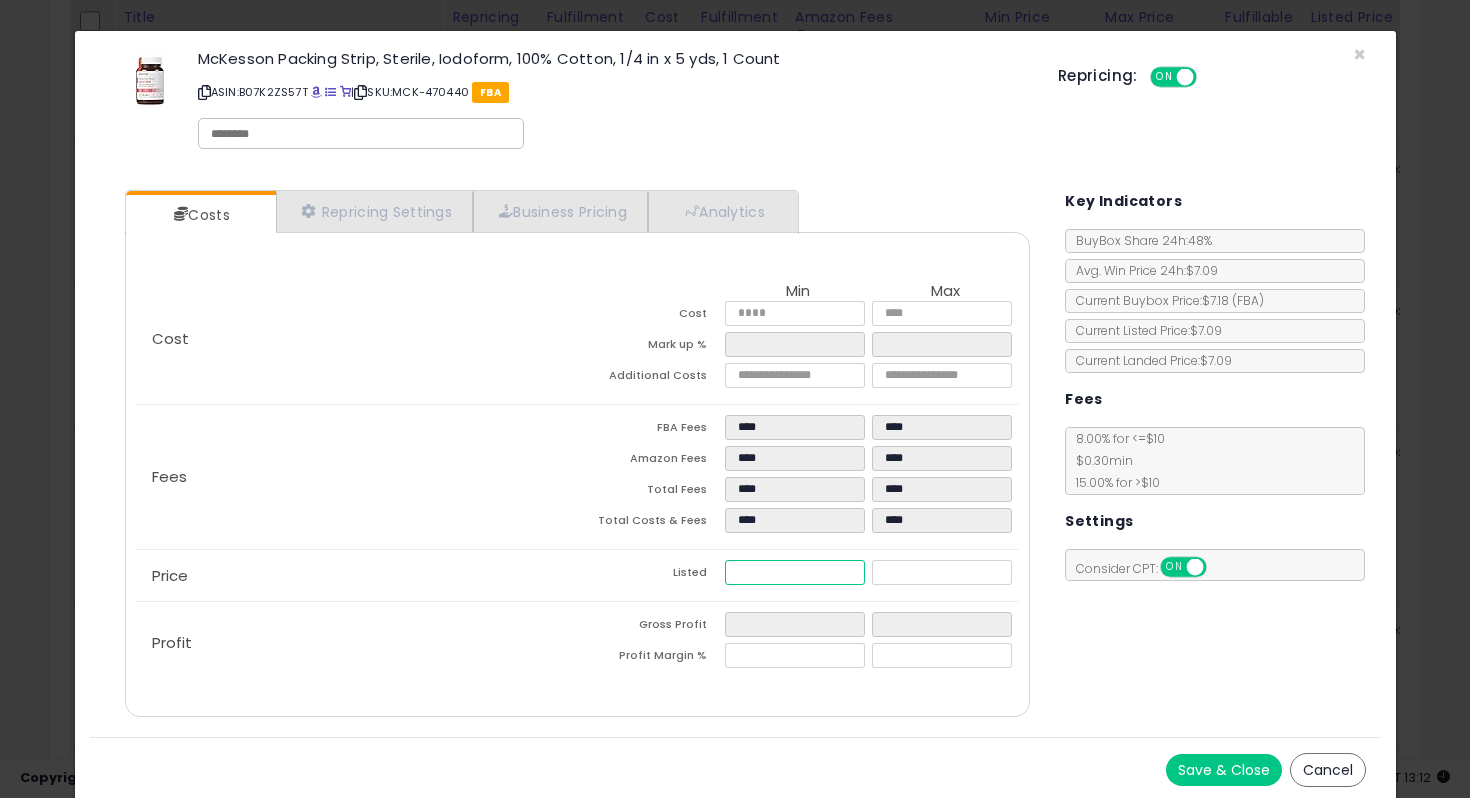 click on "****" at bounding box center (795, 572) 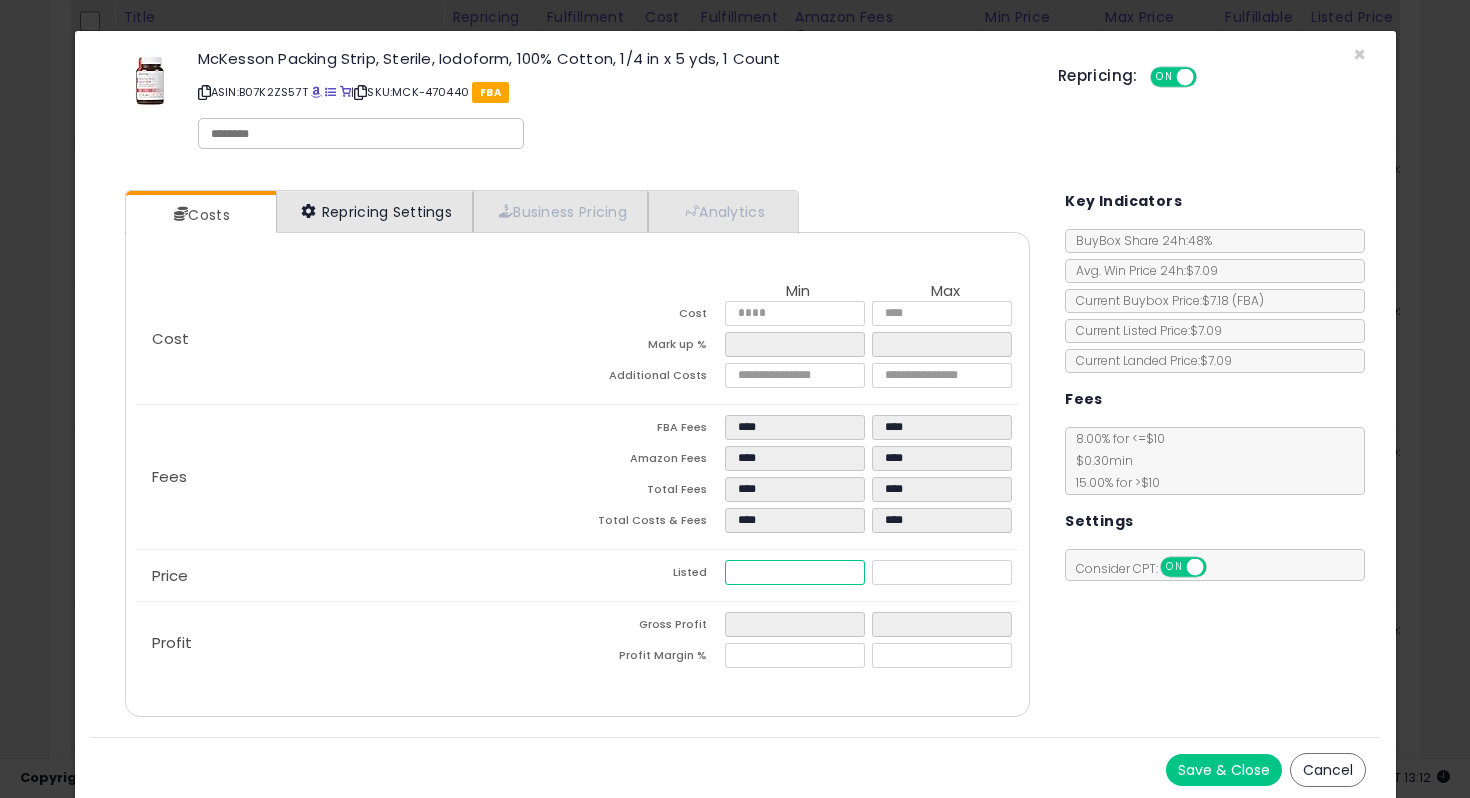 type on "****" 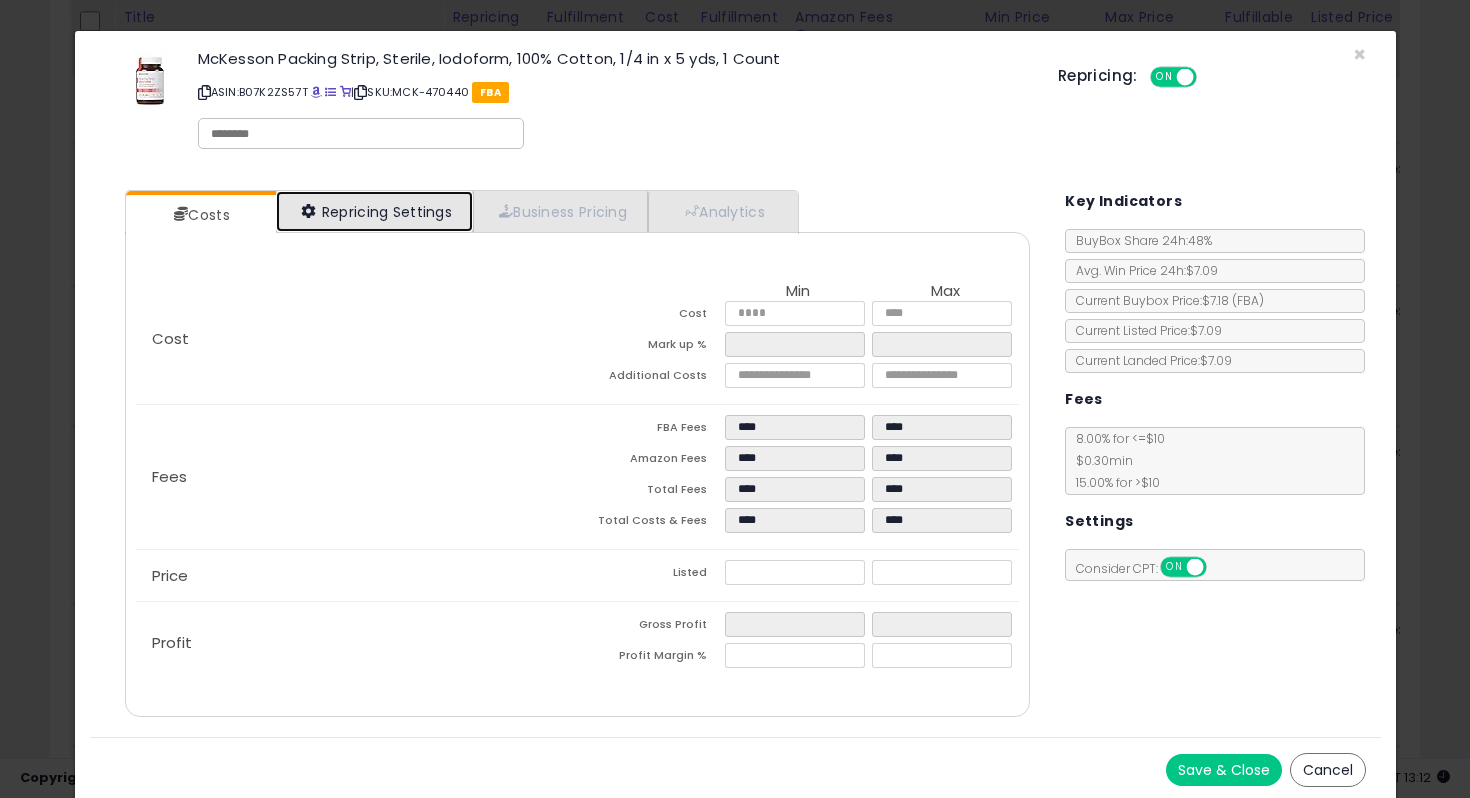 click on "Repricing Settings" at bounding box center [375, 211] 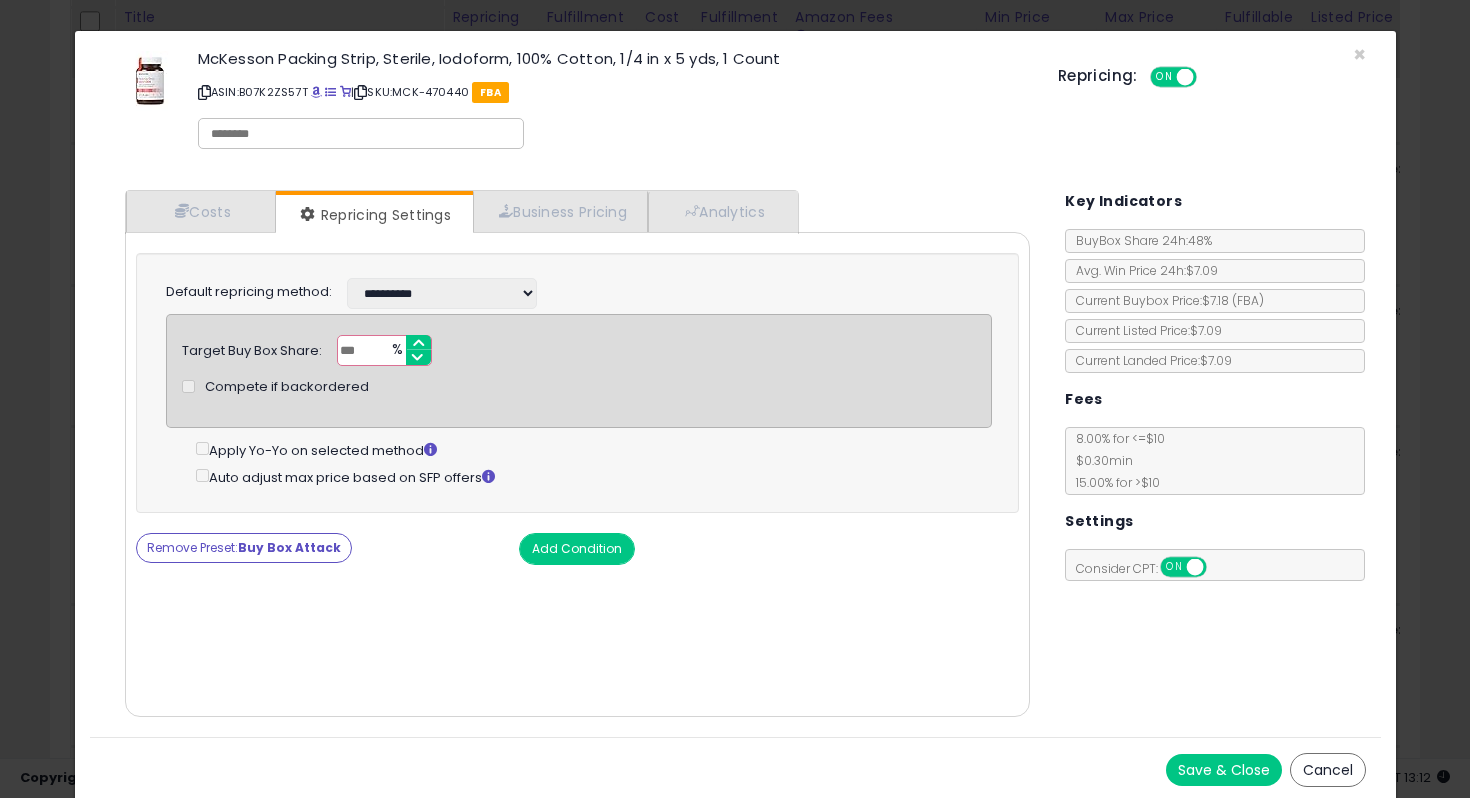 click on "Add Condition" at bounding box center (577, 549) 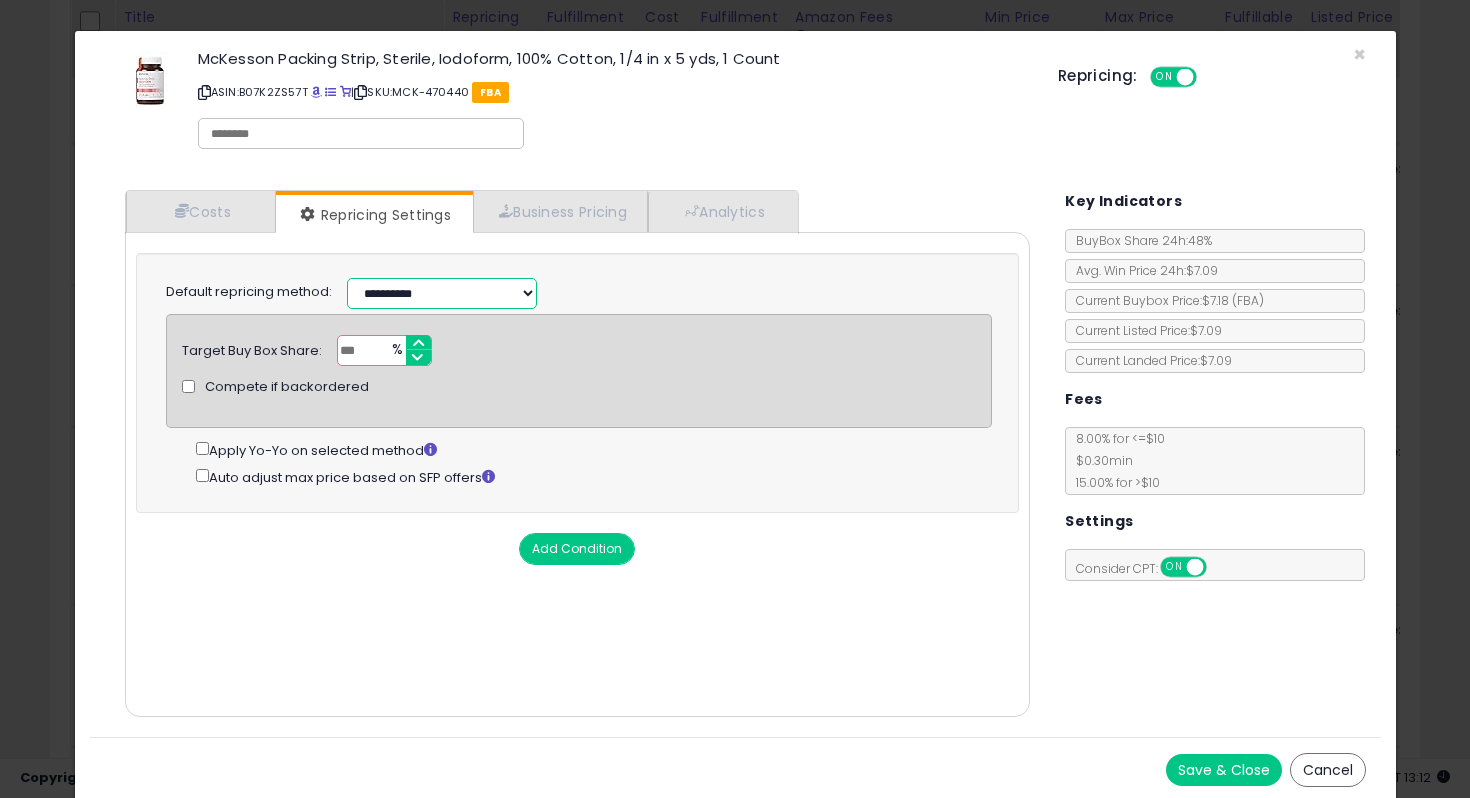 click on "**********" at bounding box center [442, 293] 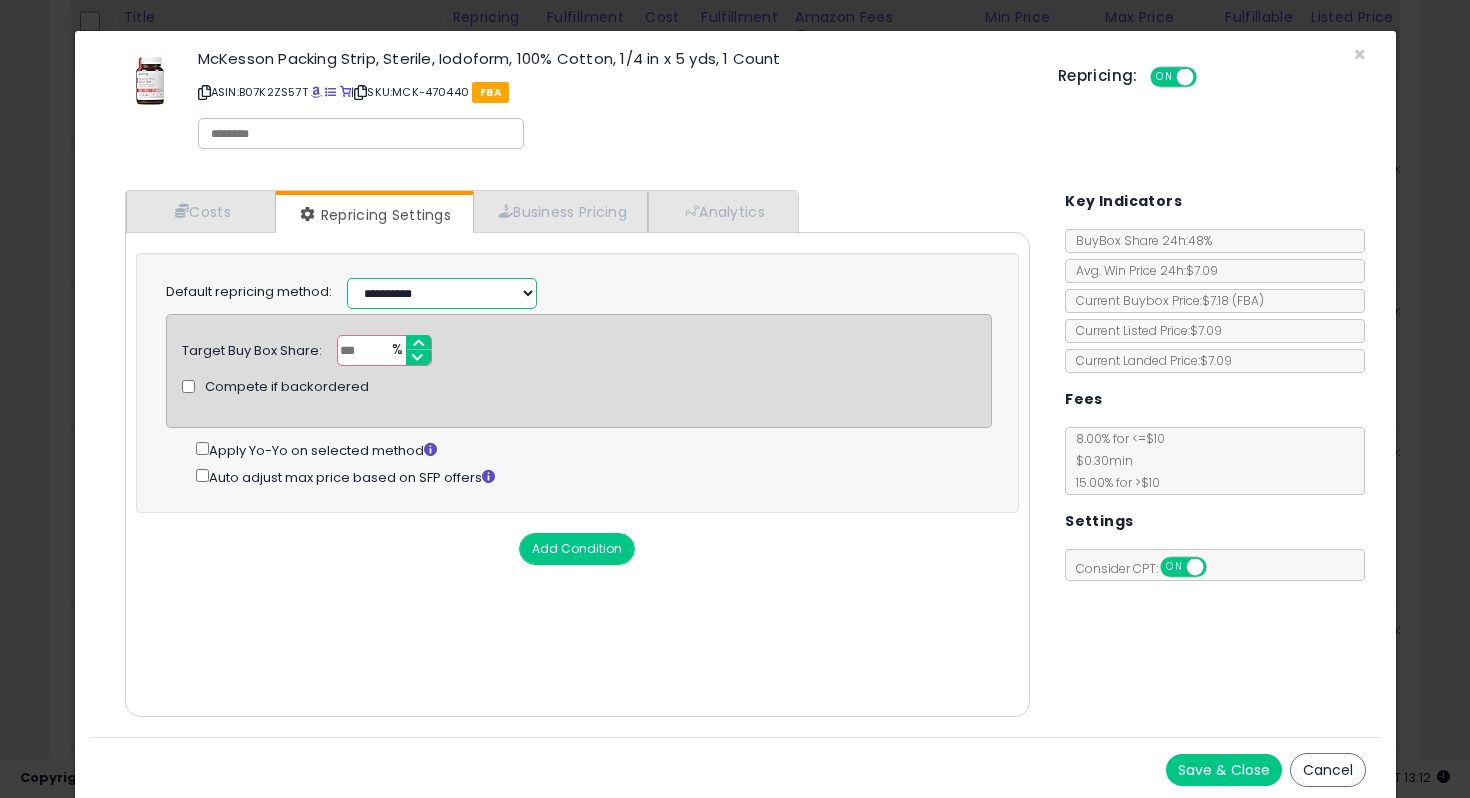 select on "**********" 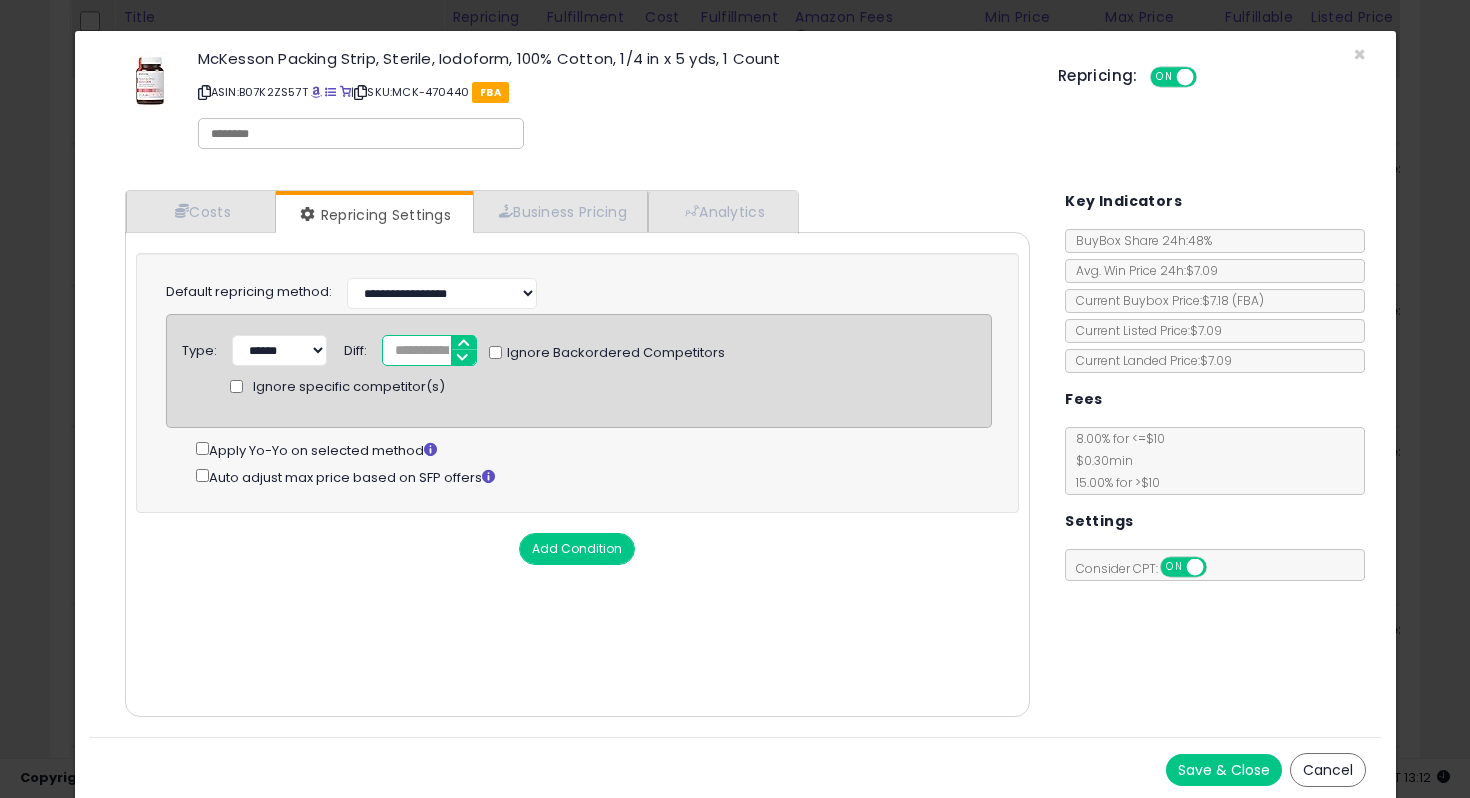 click on "*" at bounding box center (429, 350) 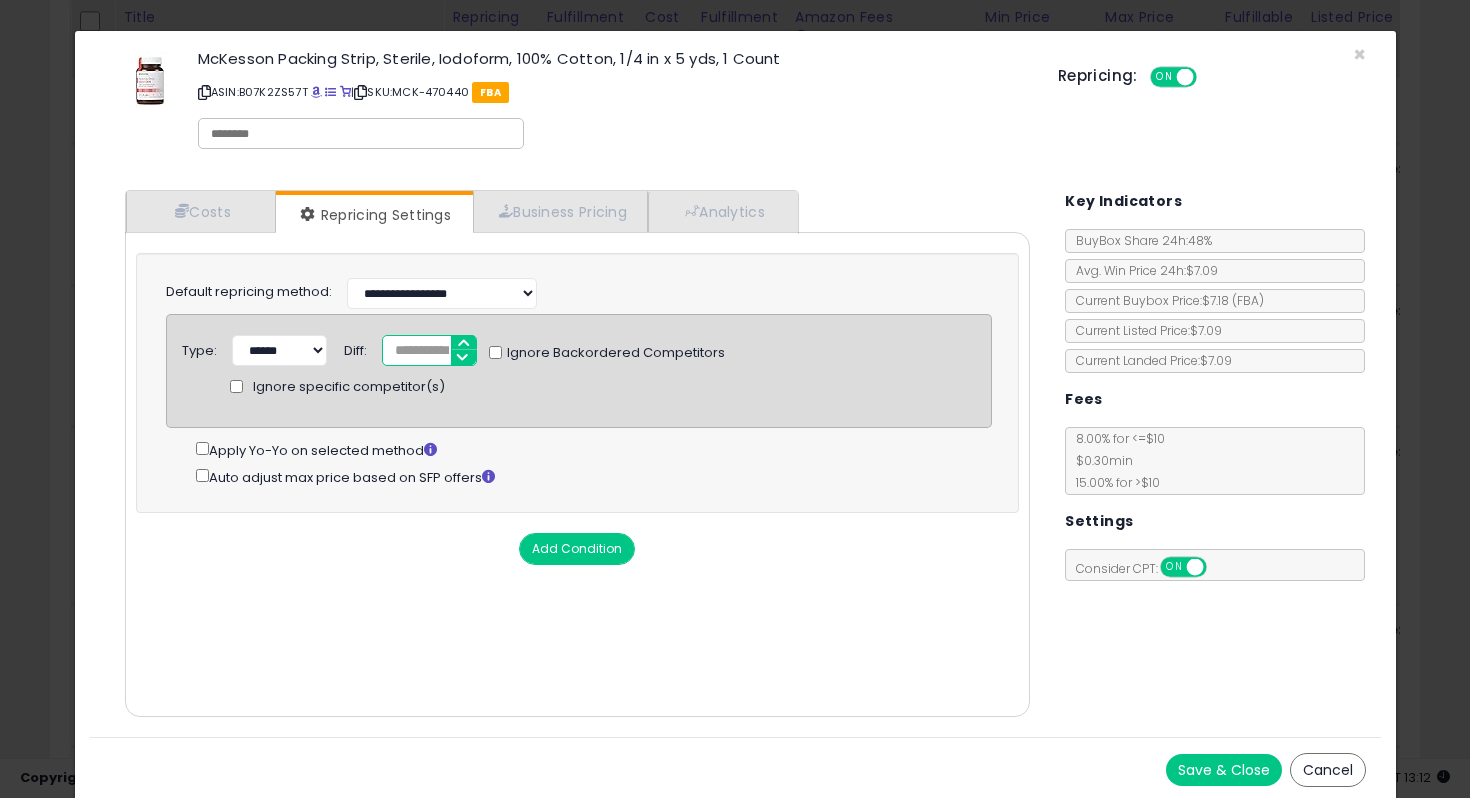 type on "*****" 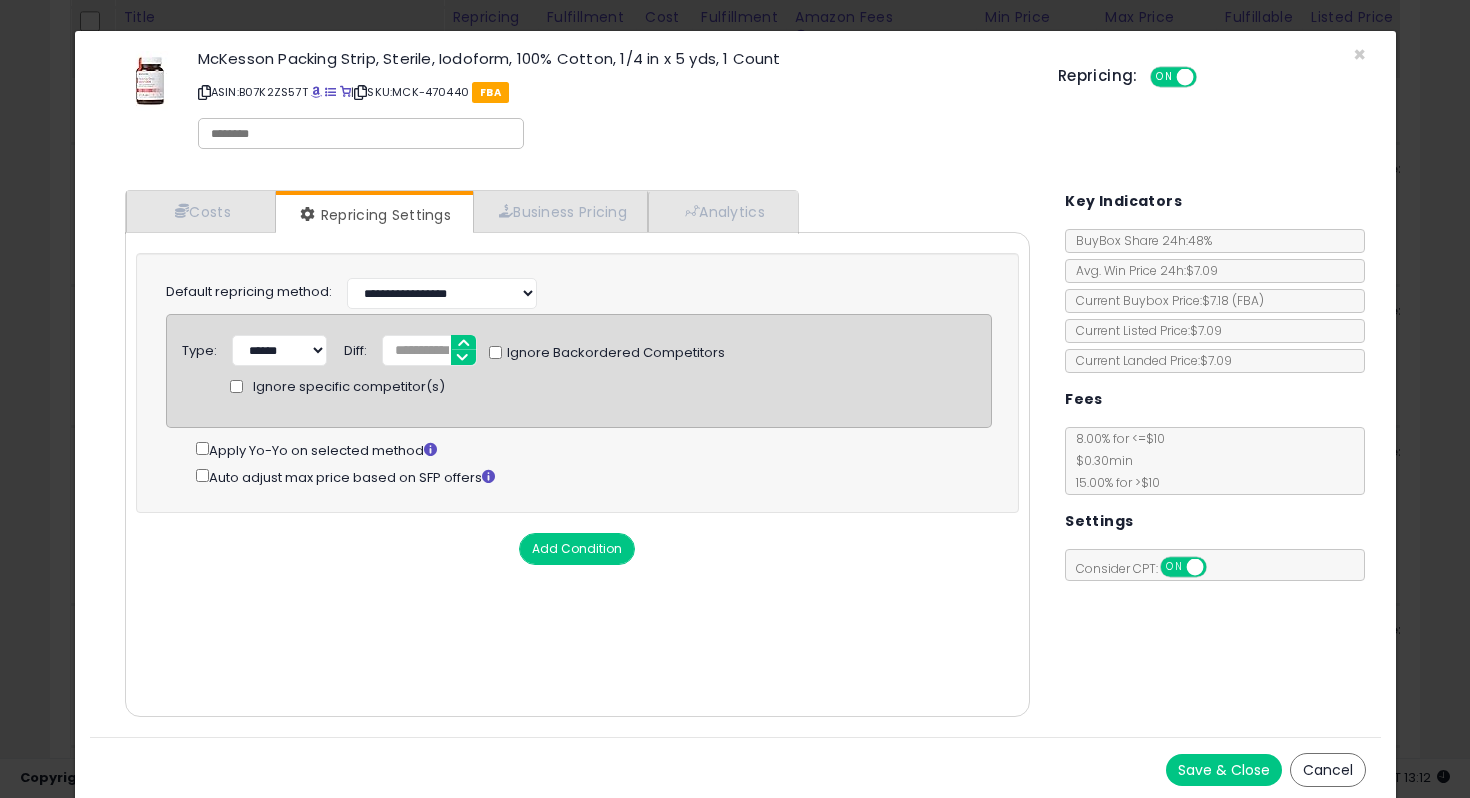 click on "Save & Close" at bounding box center [1224, 770] 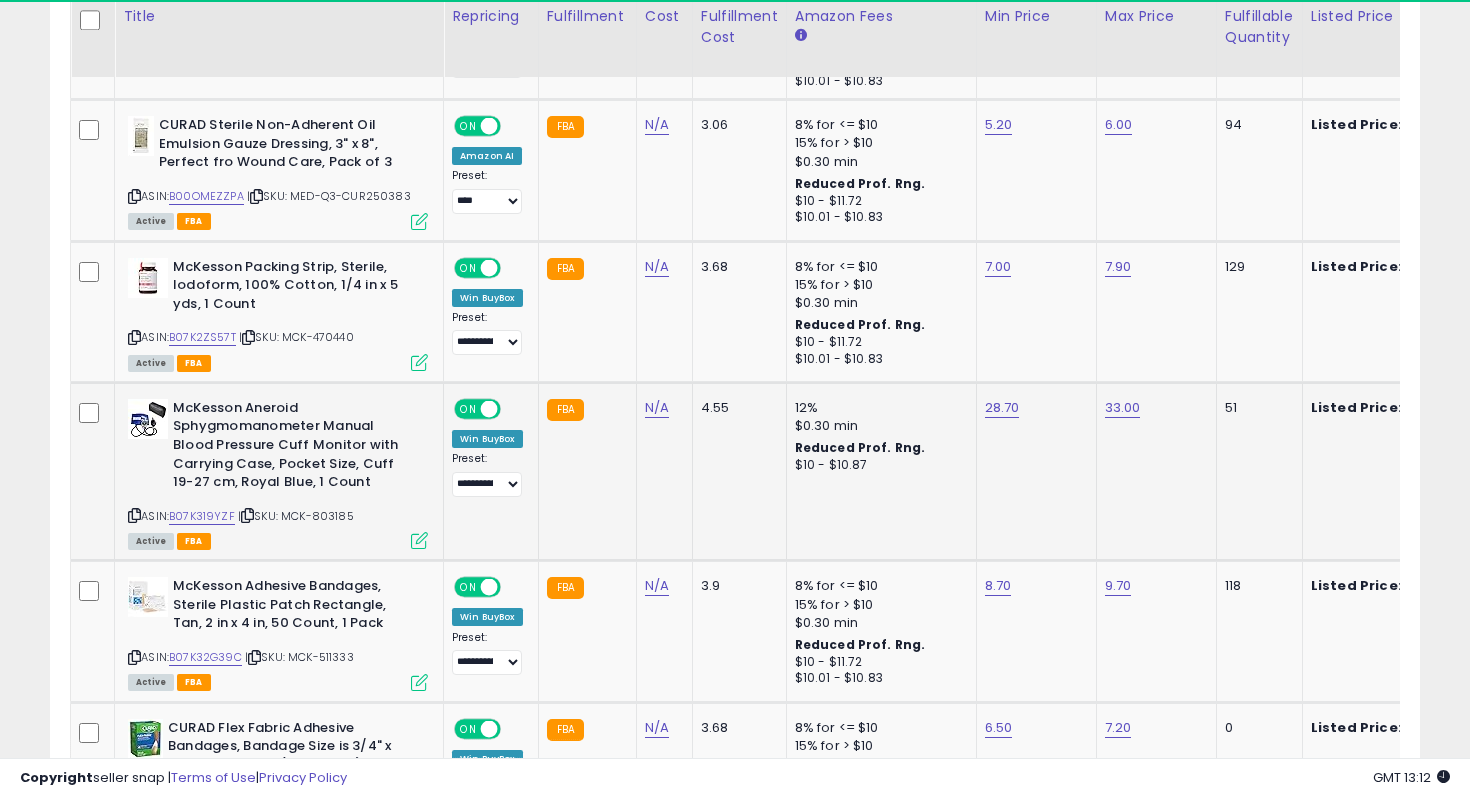 scroll, scrollTop: 3171, scrollLeft: 0, axis: vertical 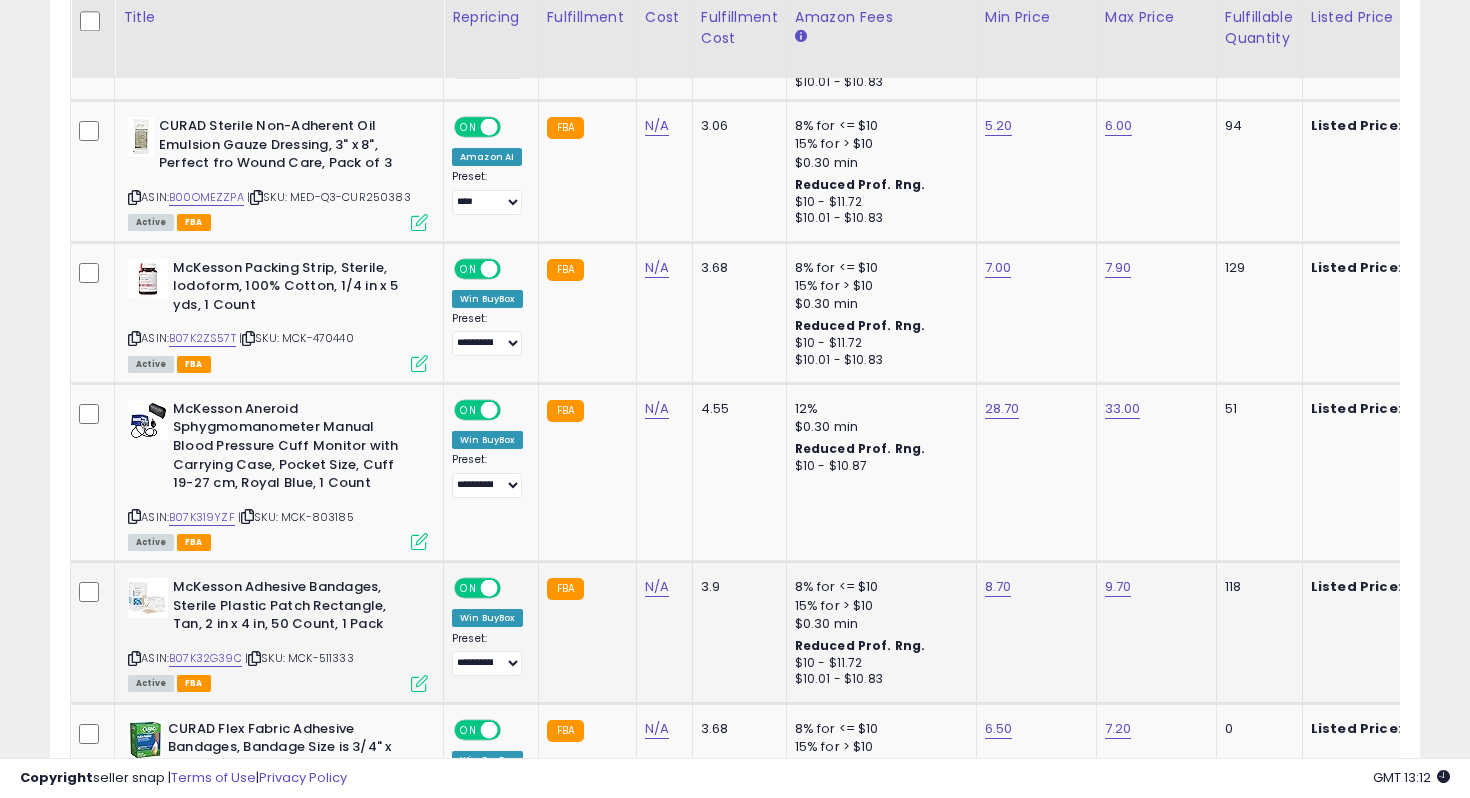 click at bounding box center [419, 683] 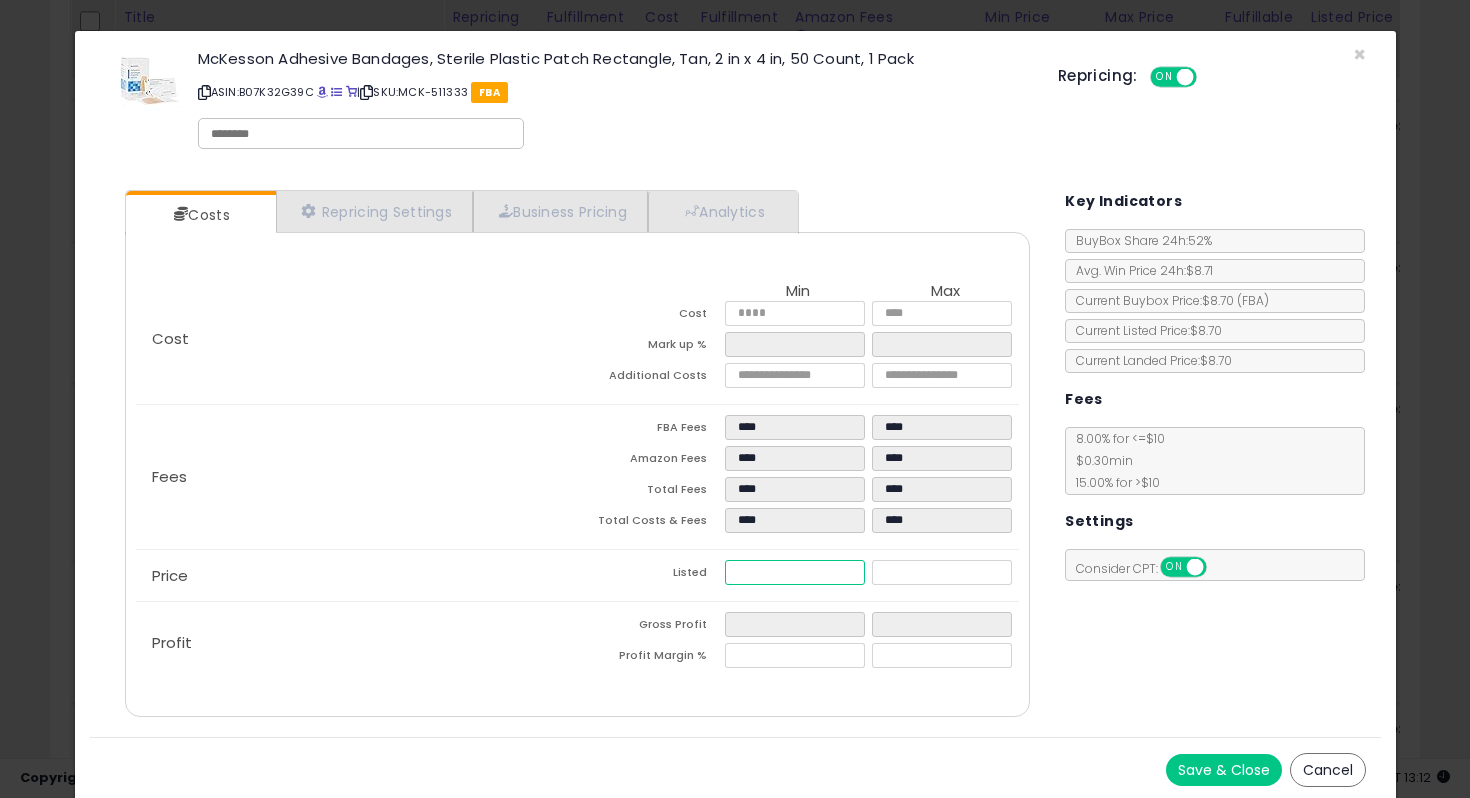 click on "****" at bounding box center [795, 572] 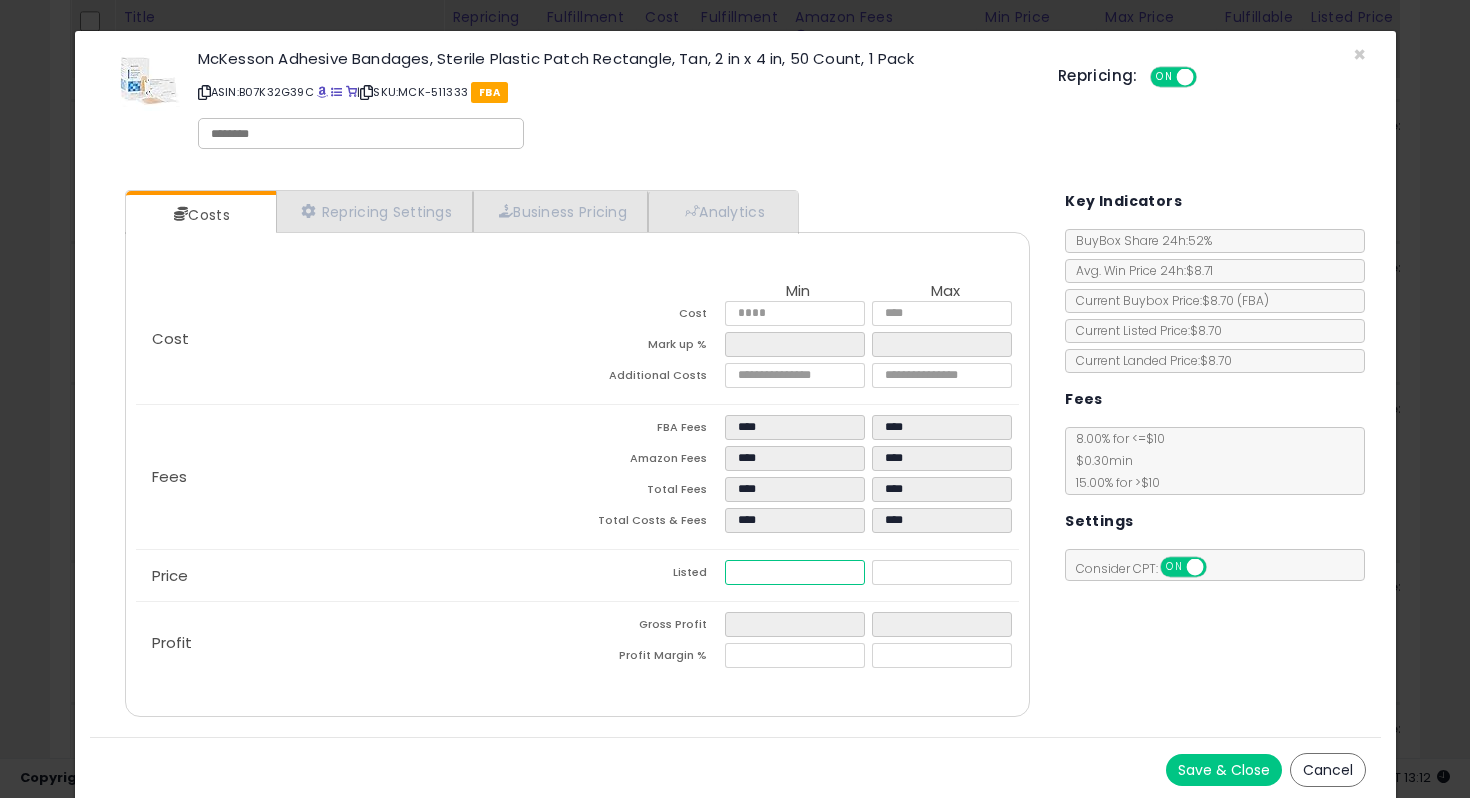 type on "****" 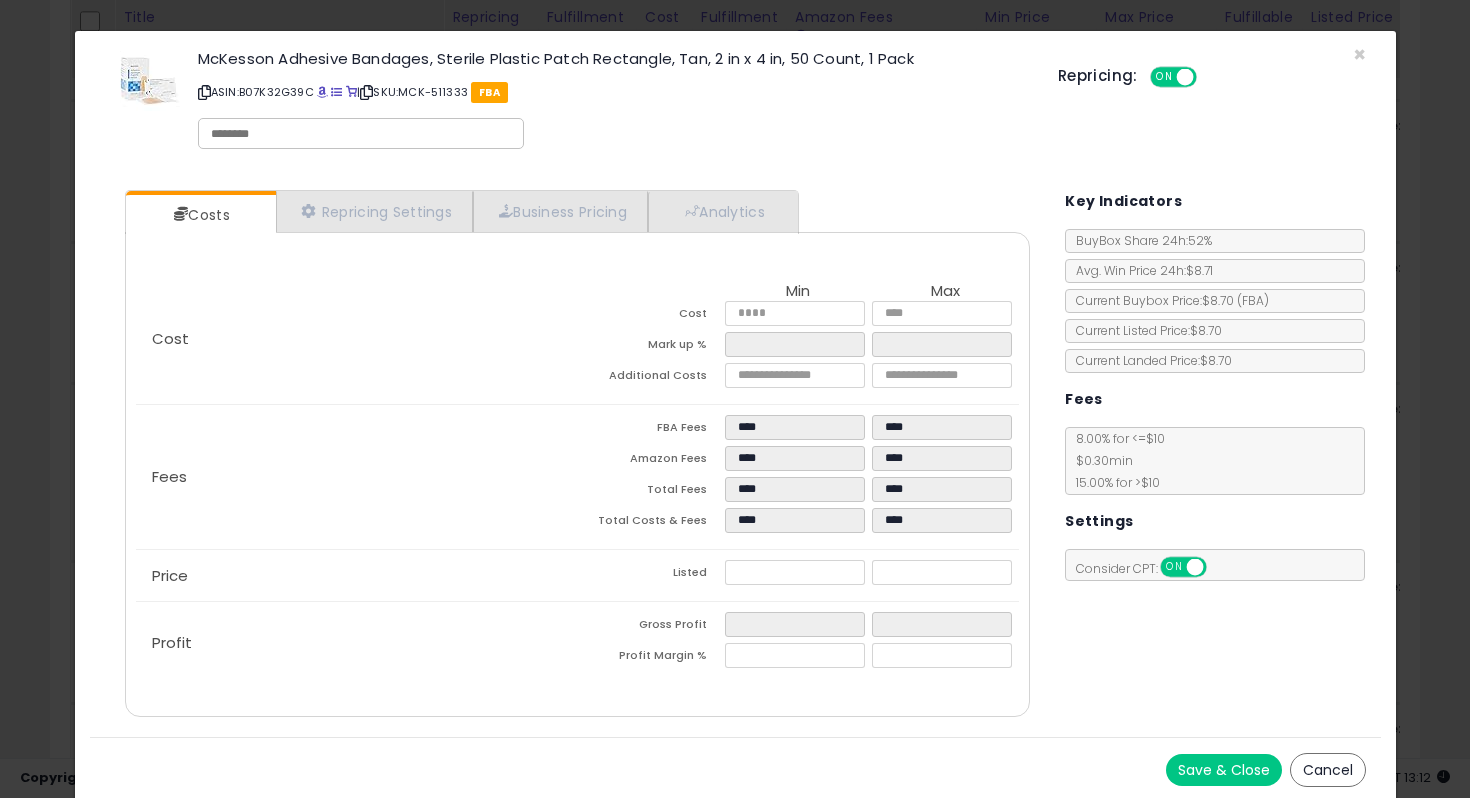click on "Costs
Repricing Settings
Business Pricing
Analytics
Cost" at bounding box center (578, 456) 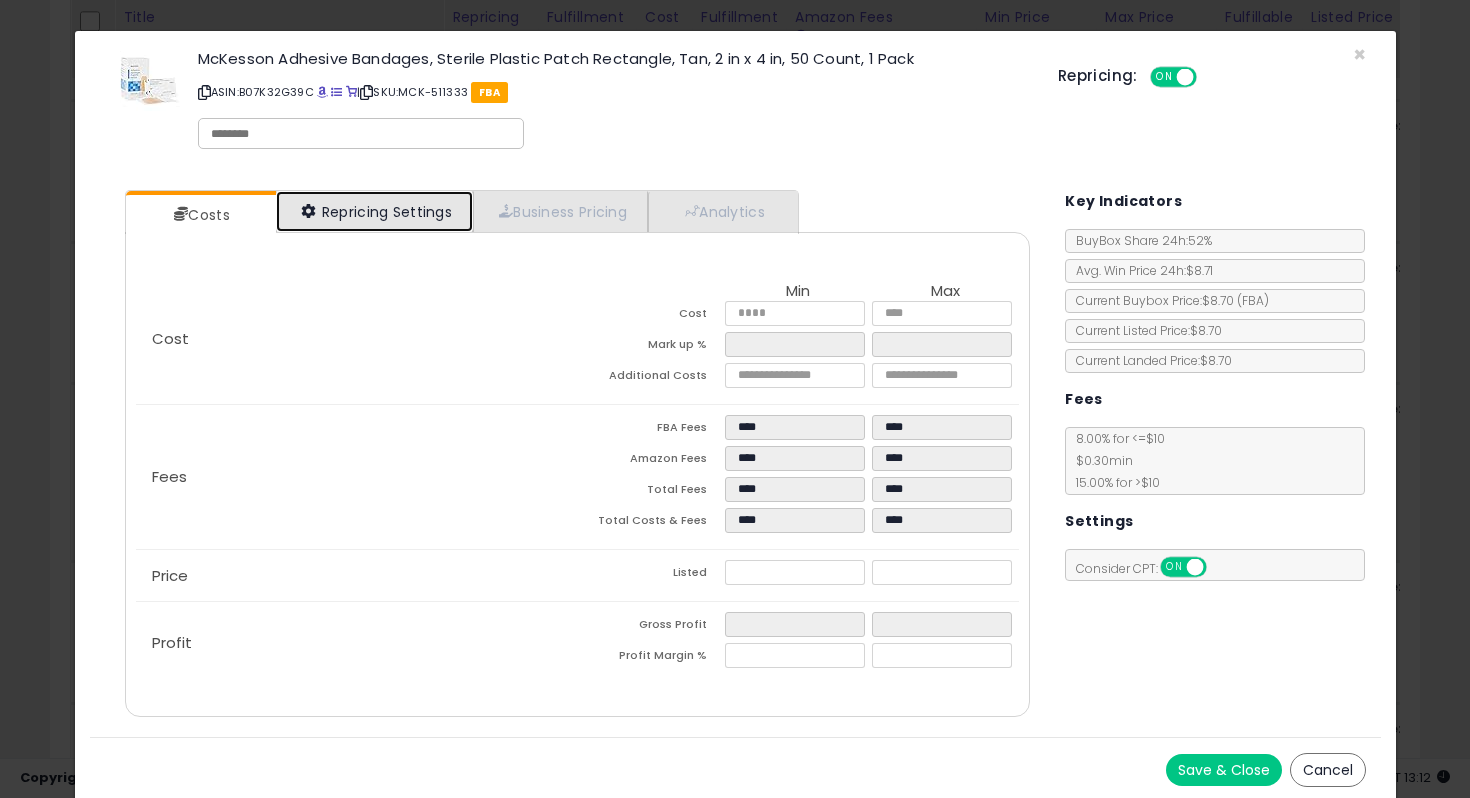click on "Repricing Settings" at bounding box center (375, 211) 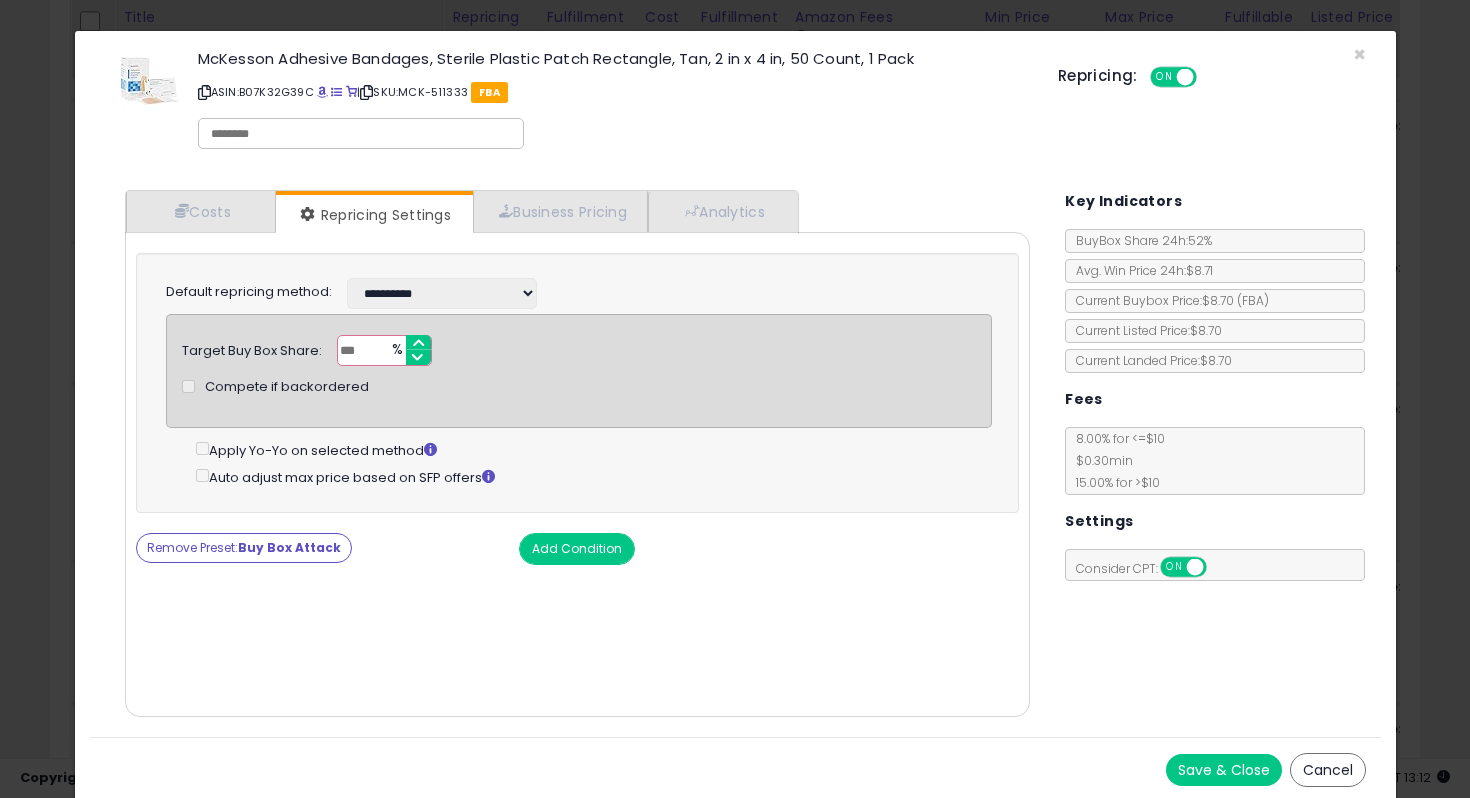 click on "Buy Box Attack" at bounding box center [289, 547] 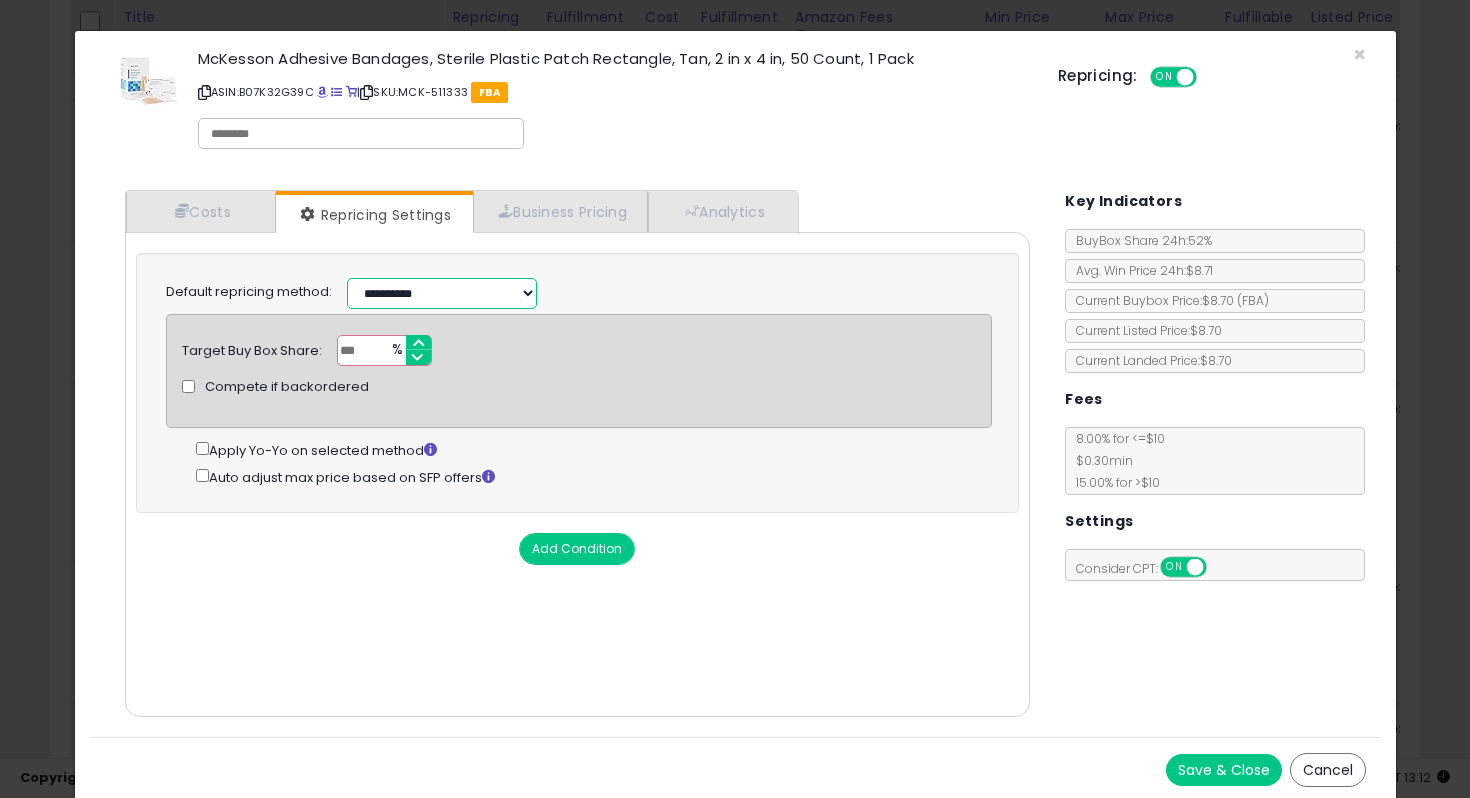 click on "**********" at bounding box center (442, 293) 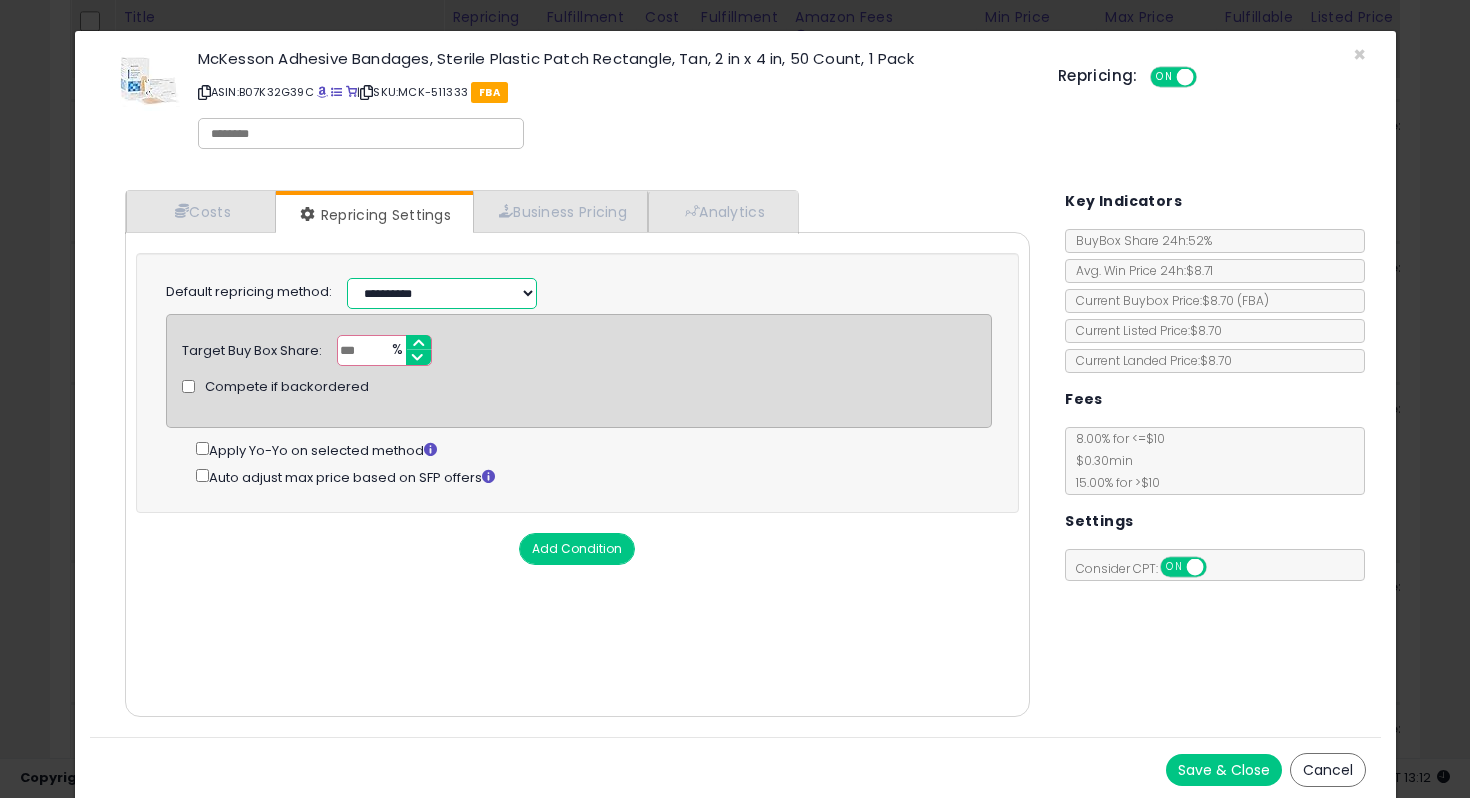select on "**********" 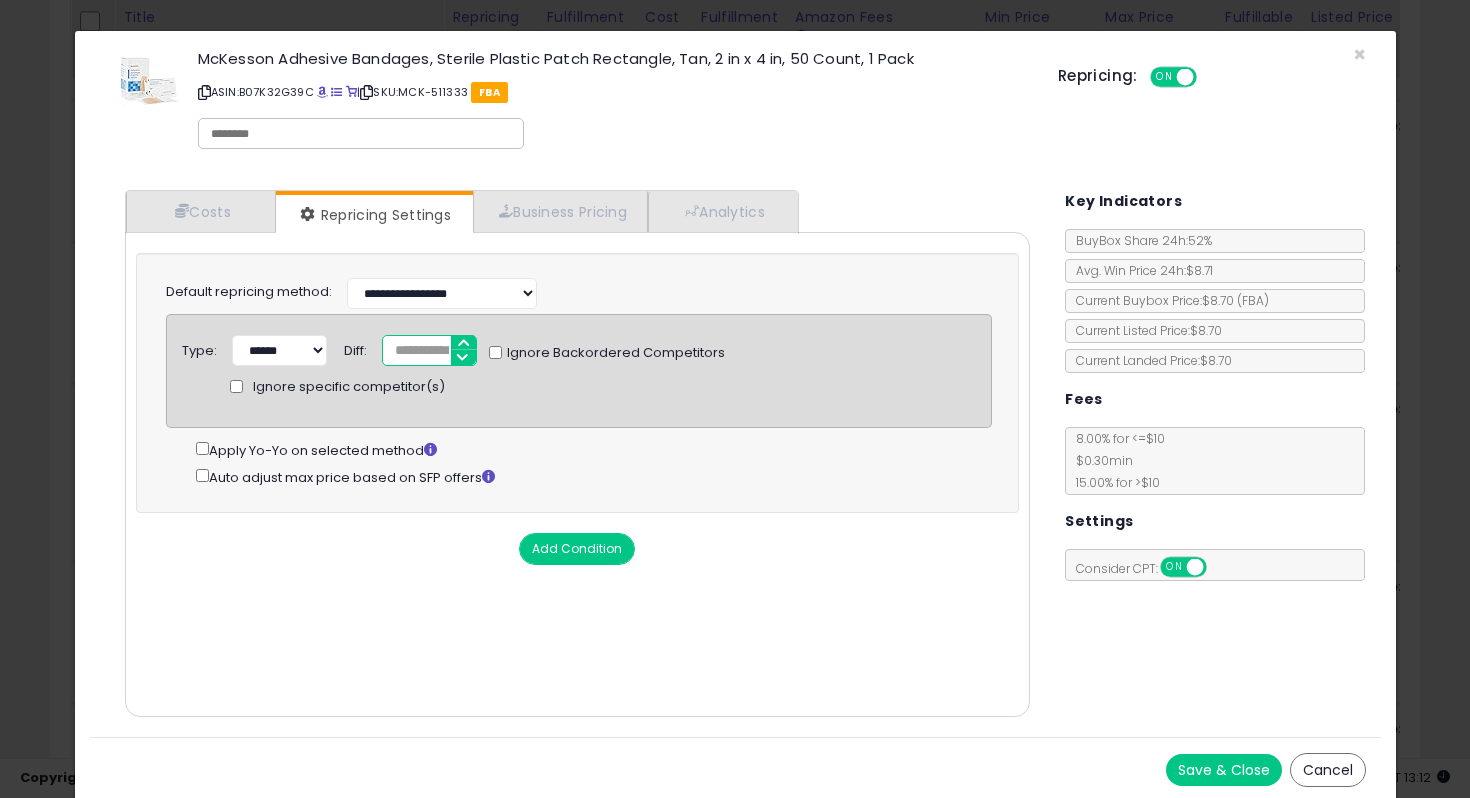 click on "*" at bounding box center [429, 350] 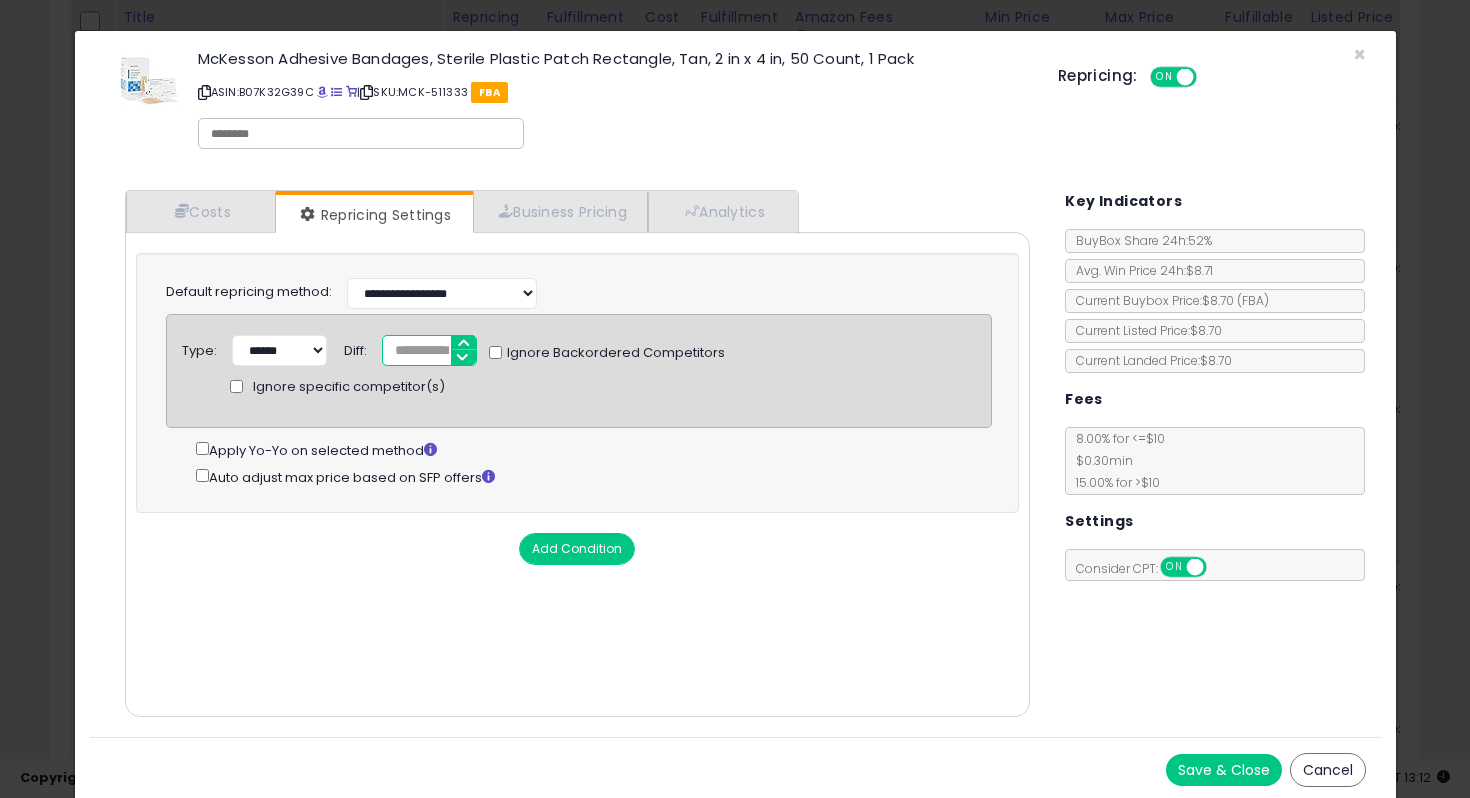 type on "*****" 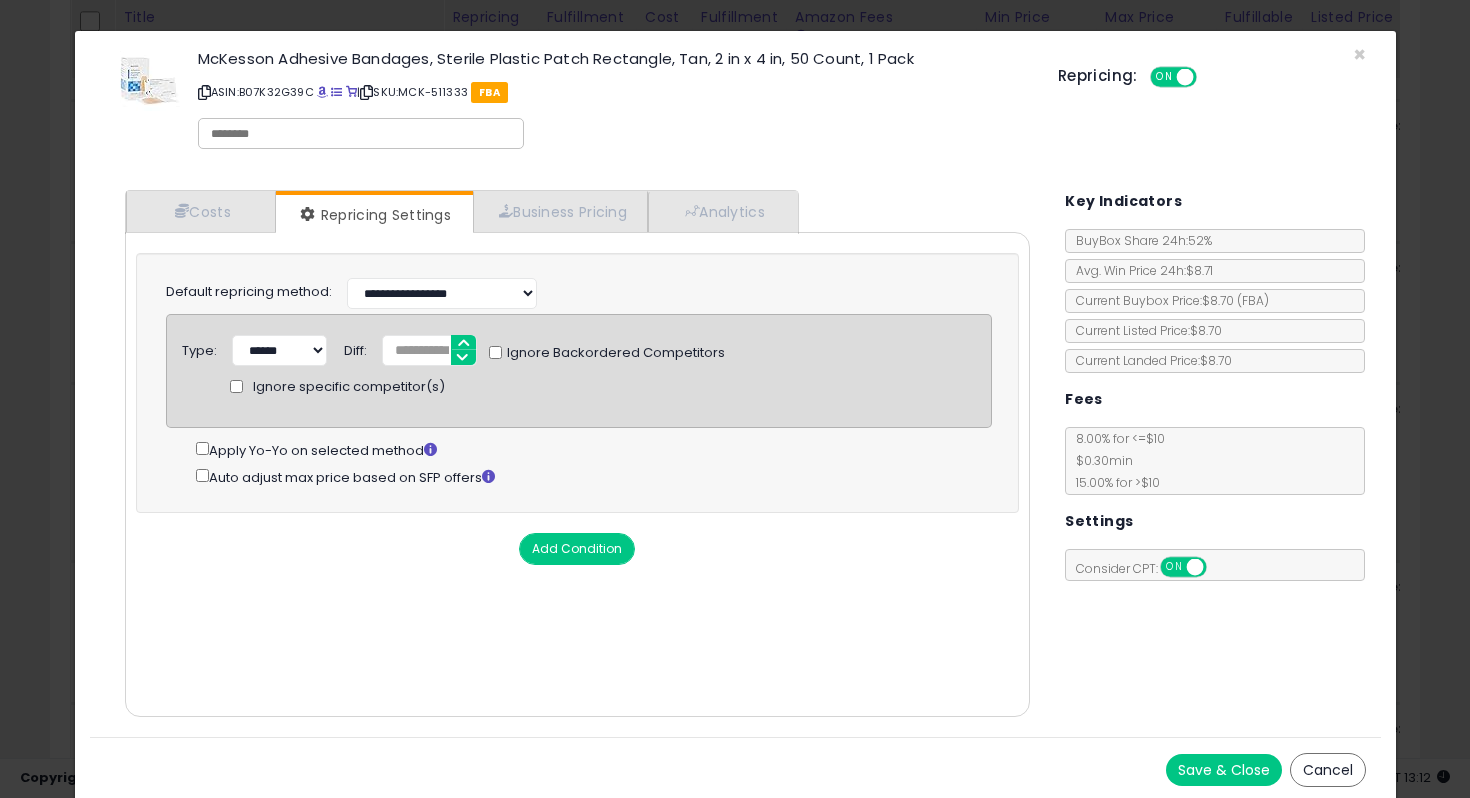 click on "Save & Close" at bounding box center [1224, 770] 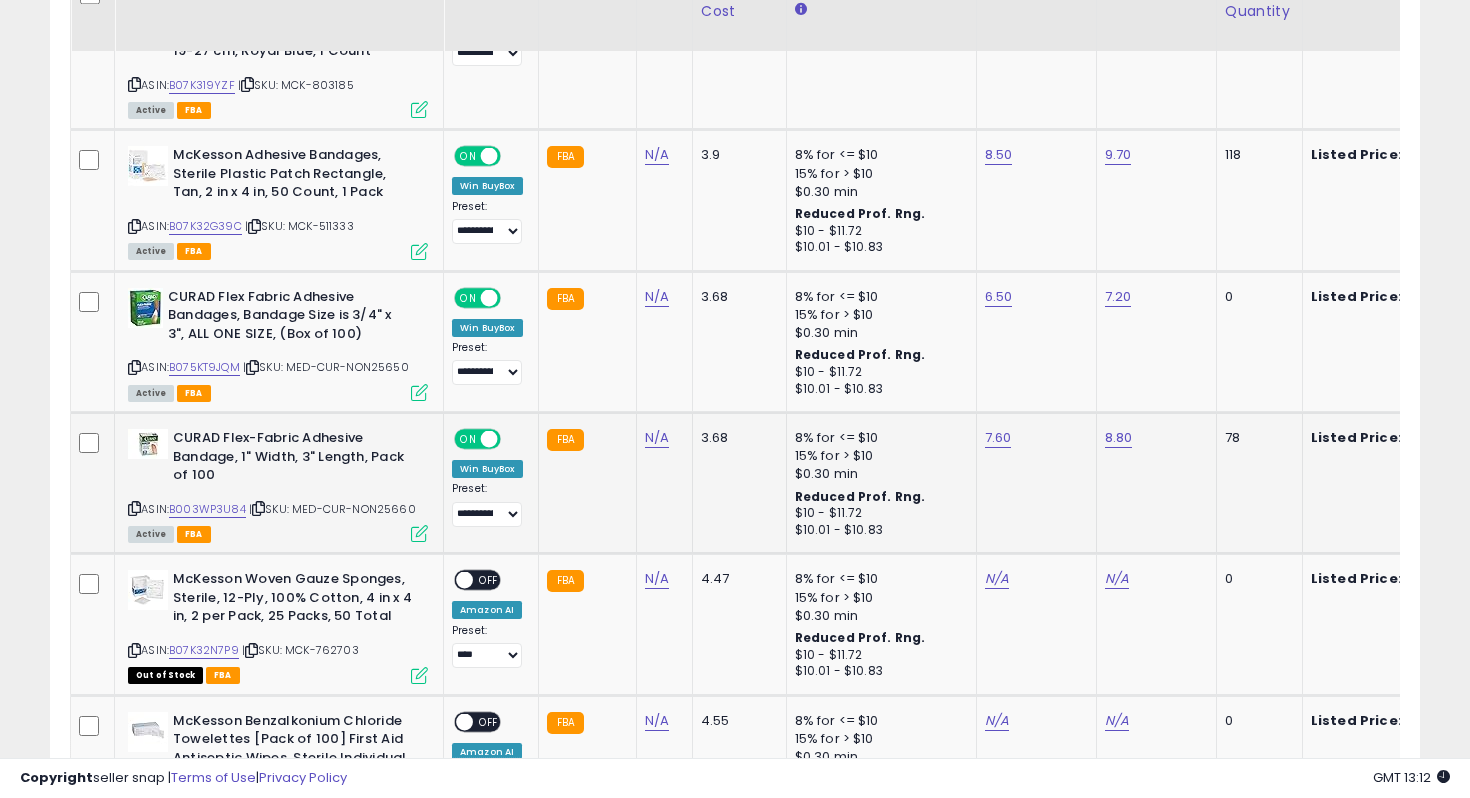 scroll, scrollTop: 3605, scrollLeft: 0, axis: vertical 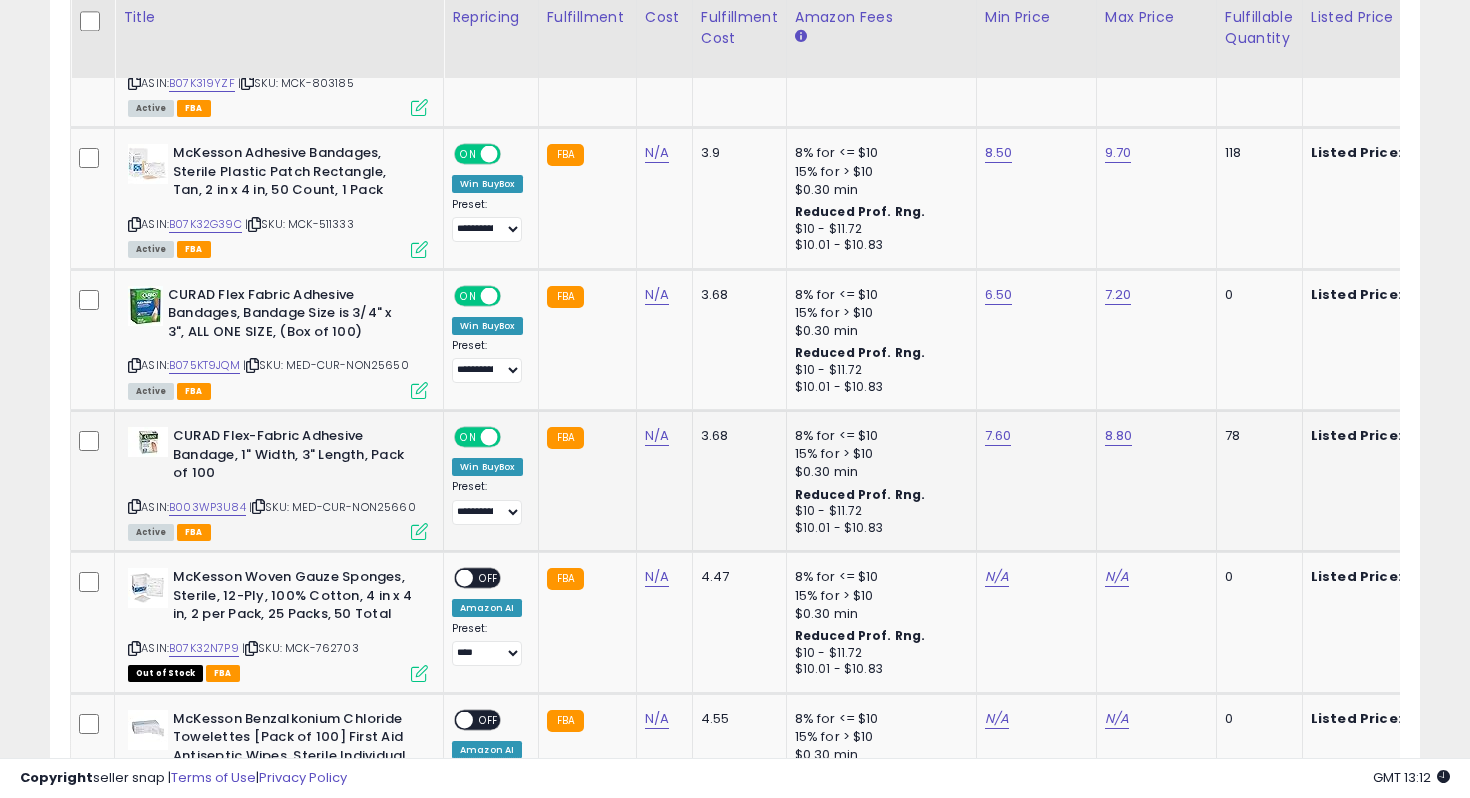 click at bounding box center (419, 531) 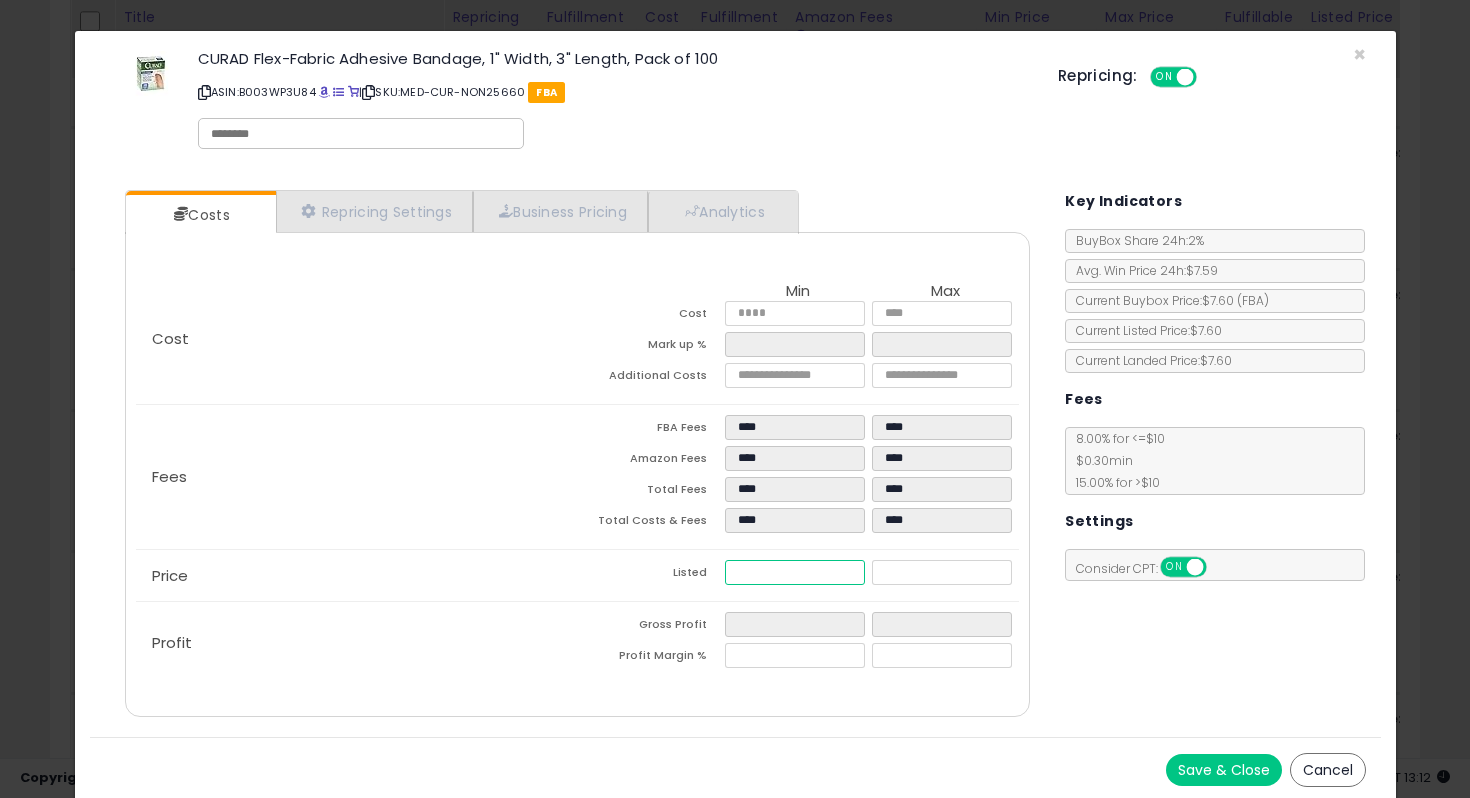 click on "****" at bounding box center (795, 572) 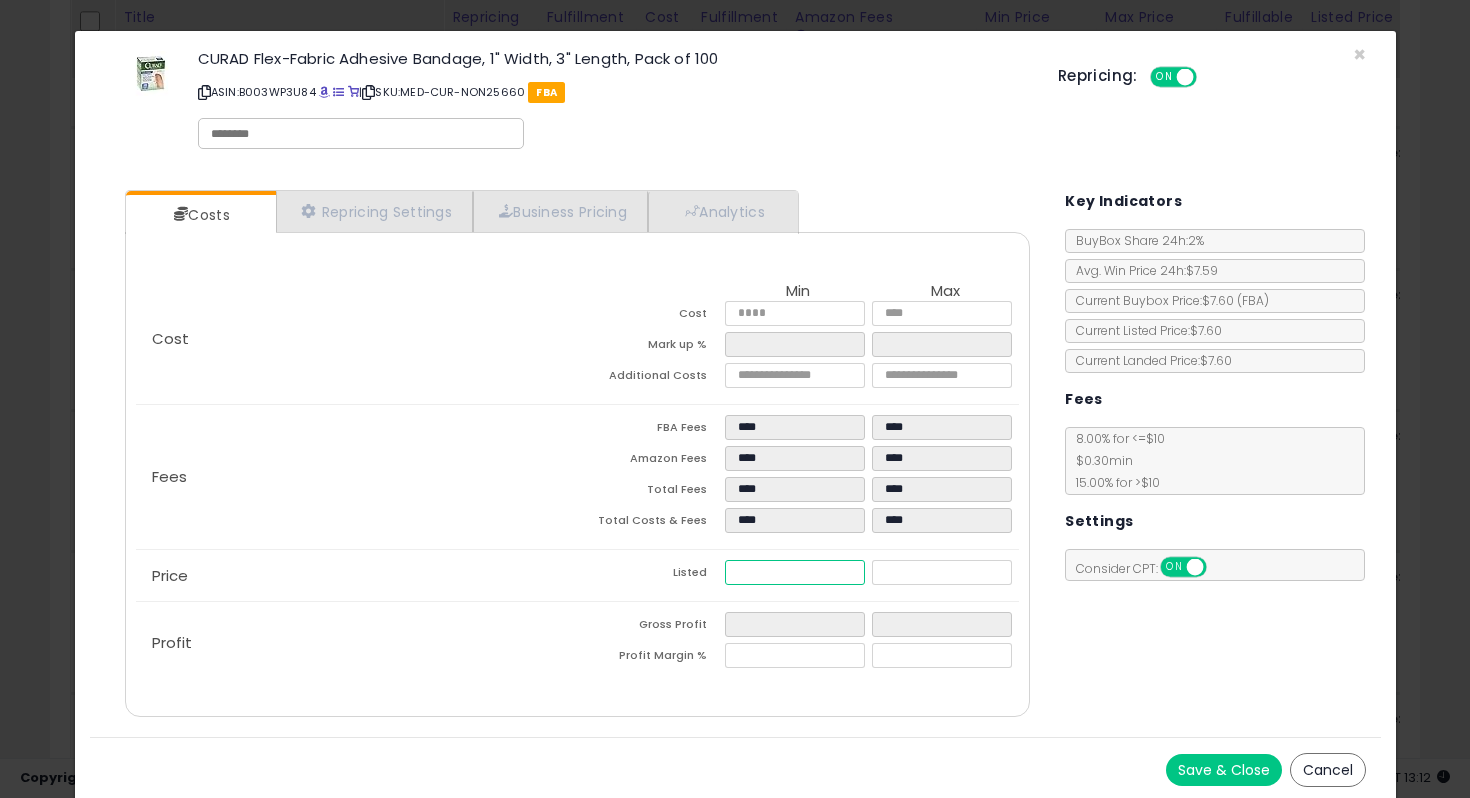 type on "***" 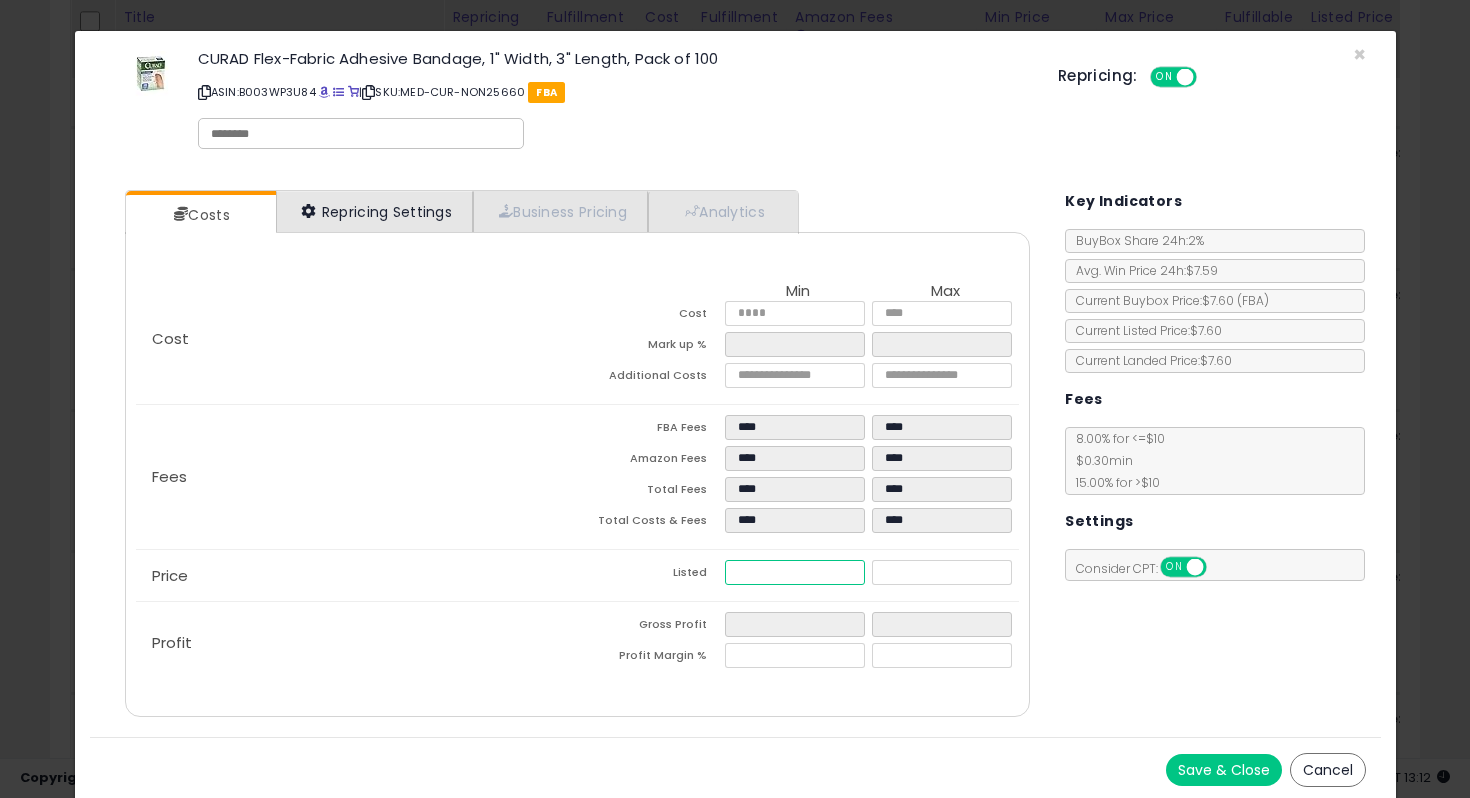 type on "****" 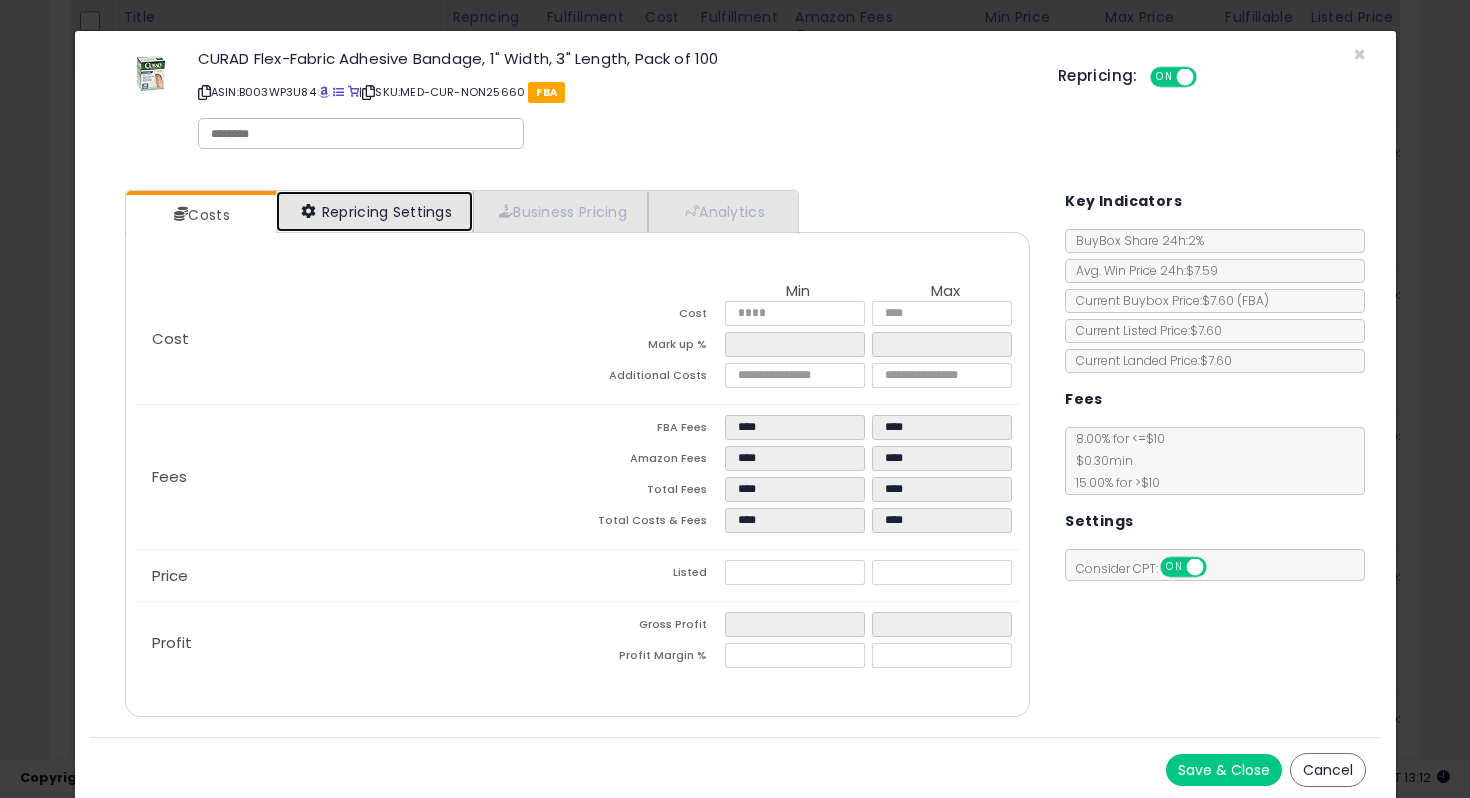 click on "Repricing Settings" at bounding box center (375, 211) 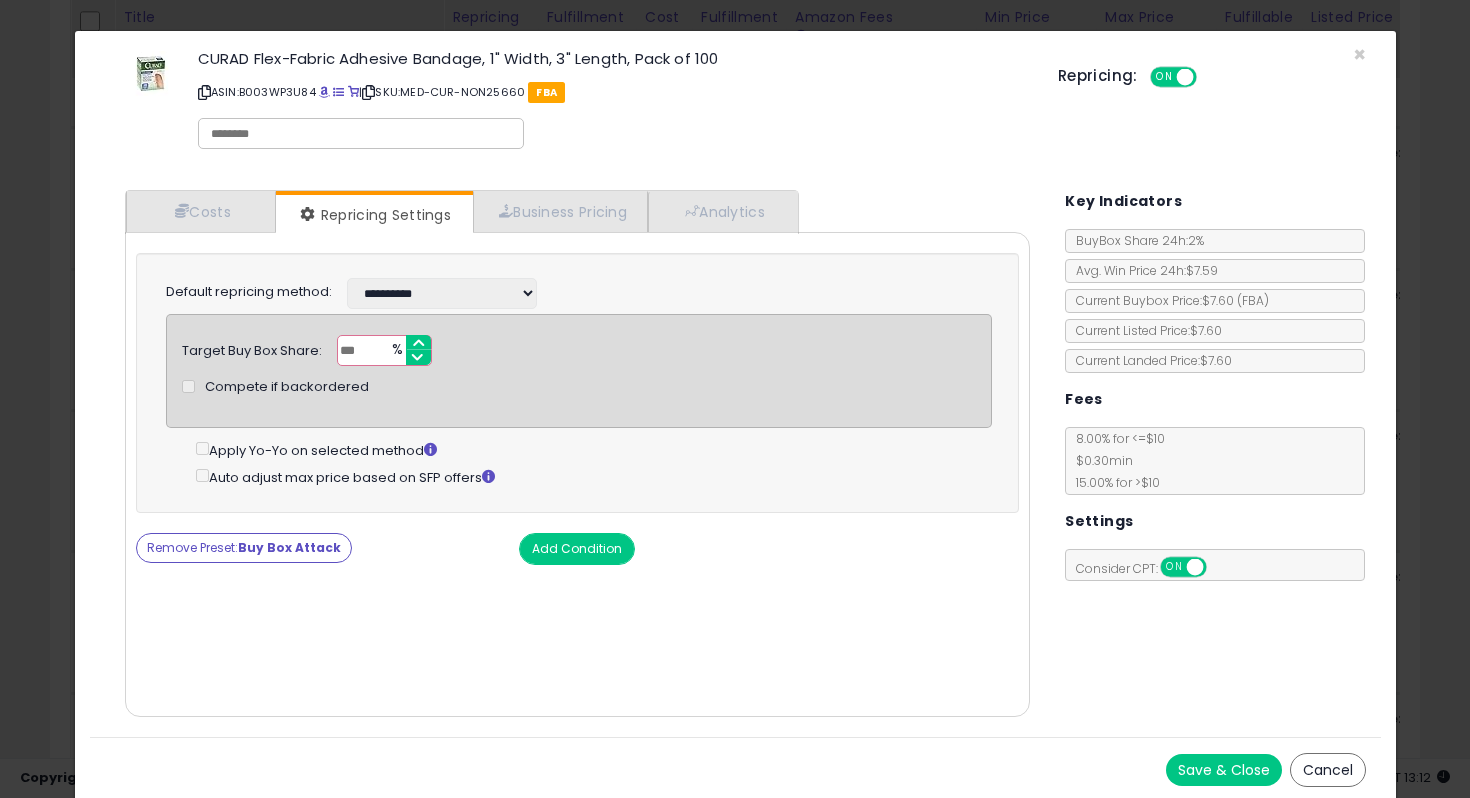 click on "Remove Preset:
Buy Box Attack" at bounding box center [244, 548] 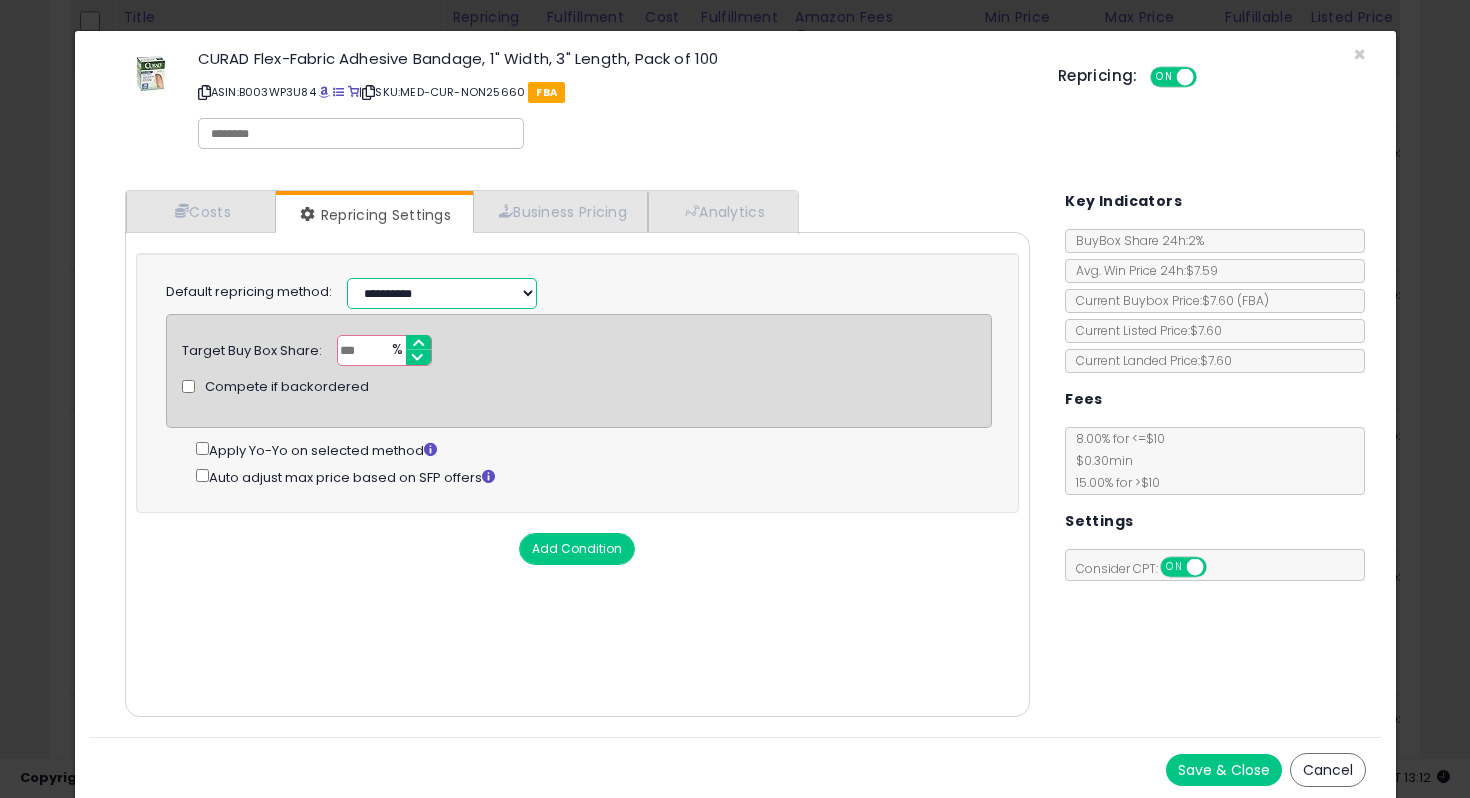 click on "**********" at bounding box center (442, 293) 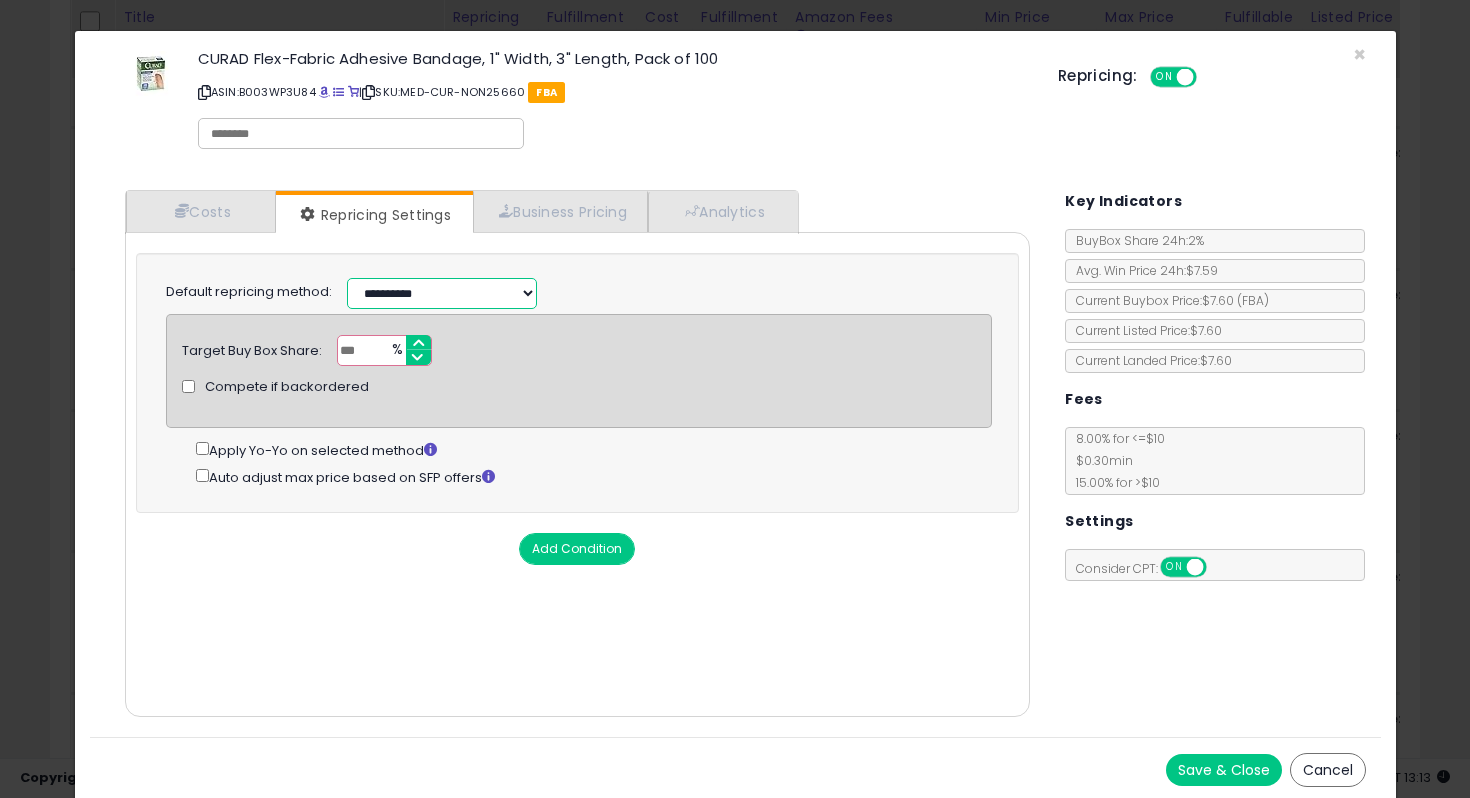 select on "**********" 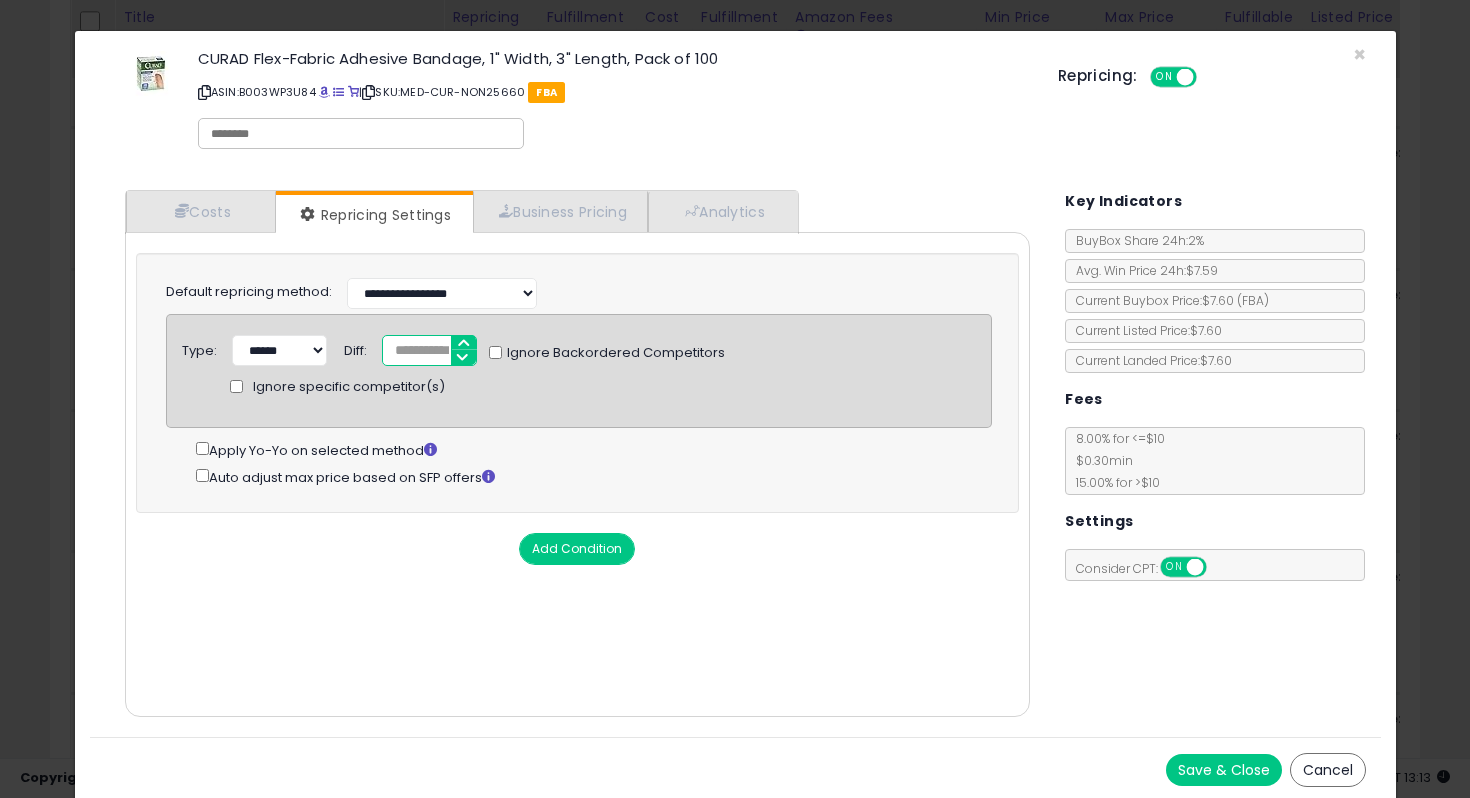 click on "*" at bounding box center (429, 350) 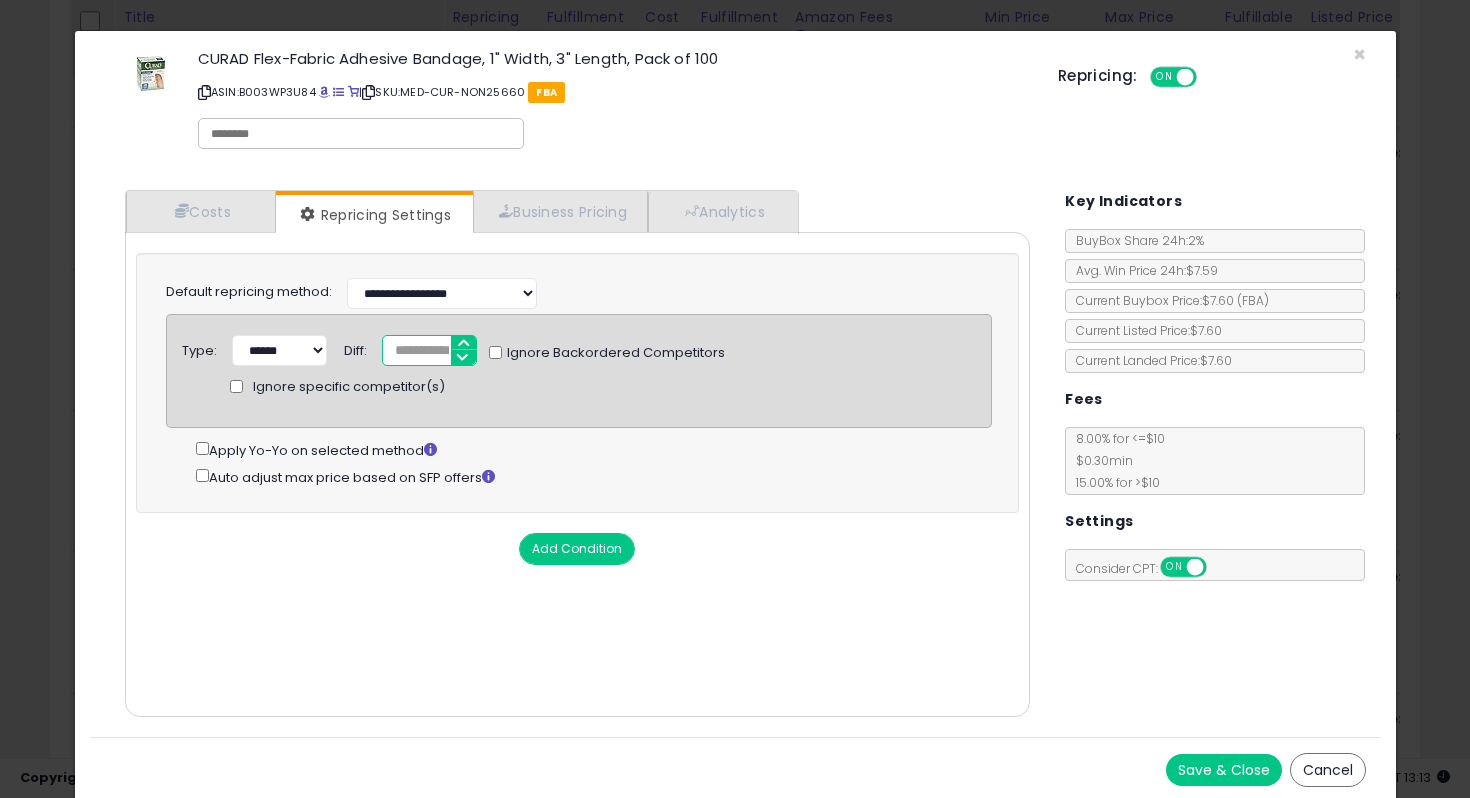 type on "*****" 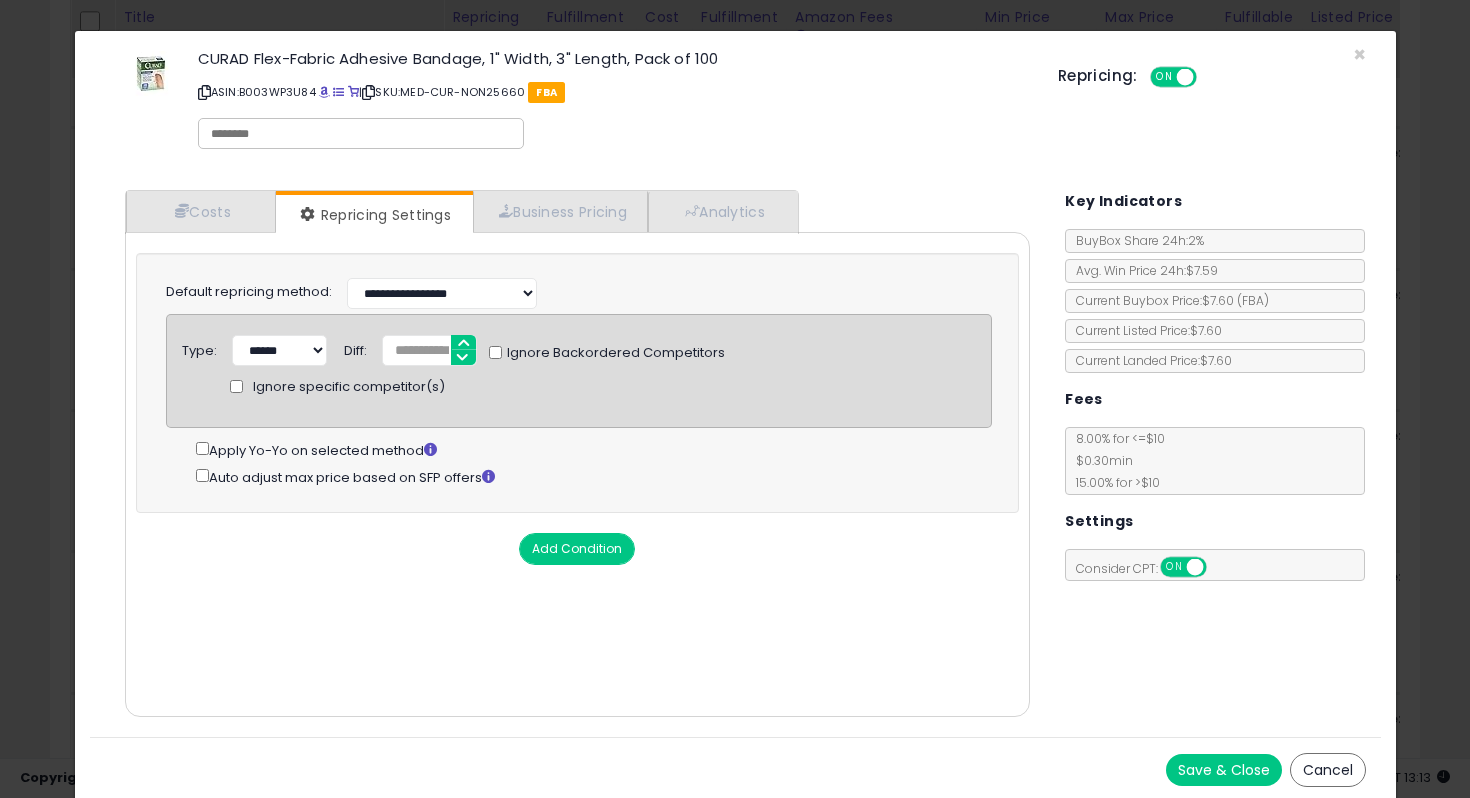 click on "Save & Close" at bounding box center [1224, 770] 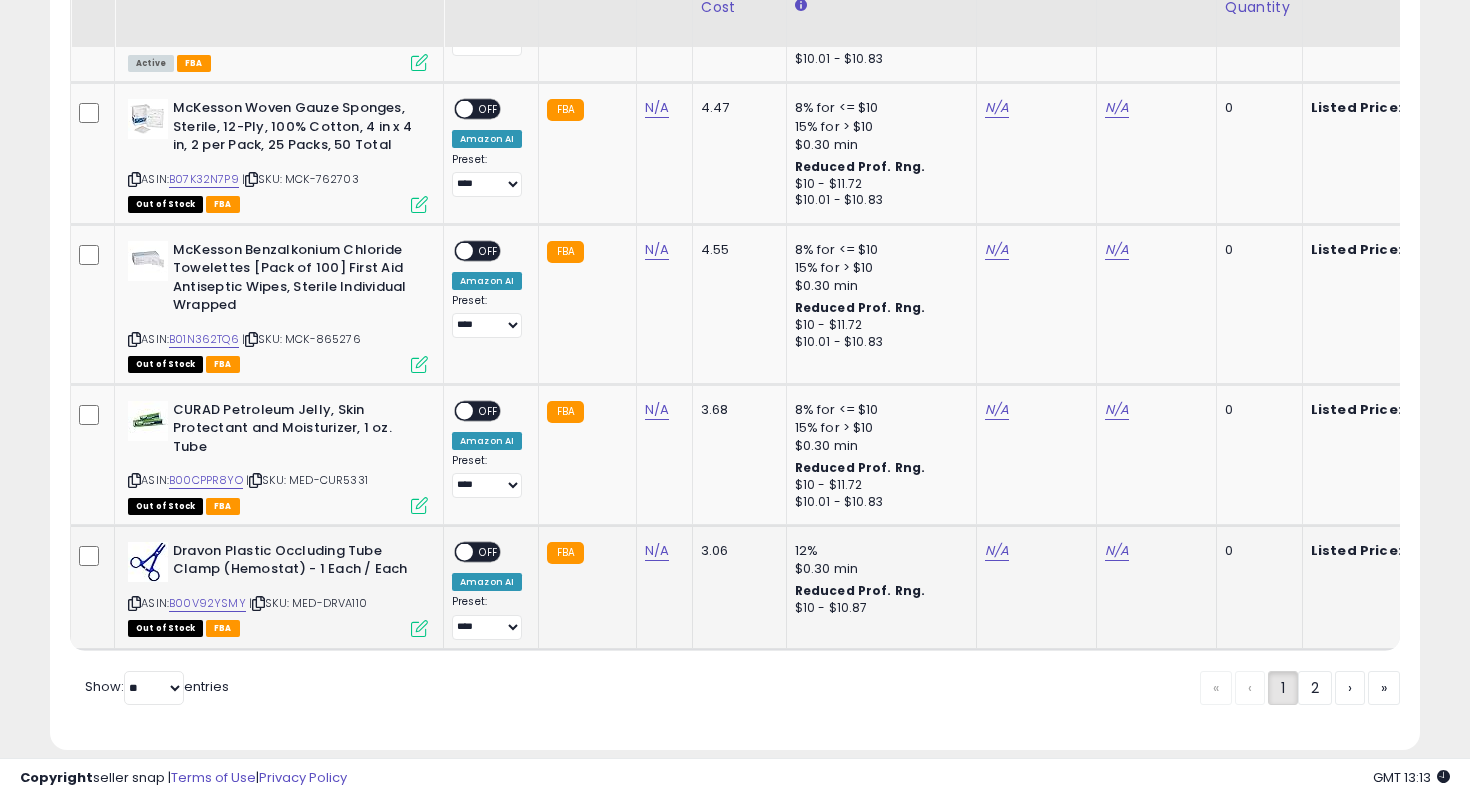 scroll, scrollTop: 4102, scrollLeft: 0, axis: vertical 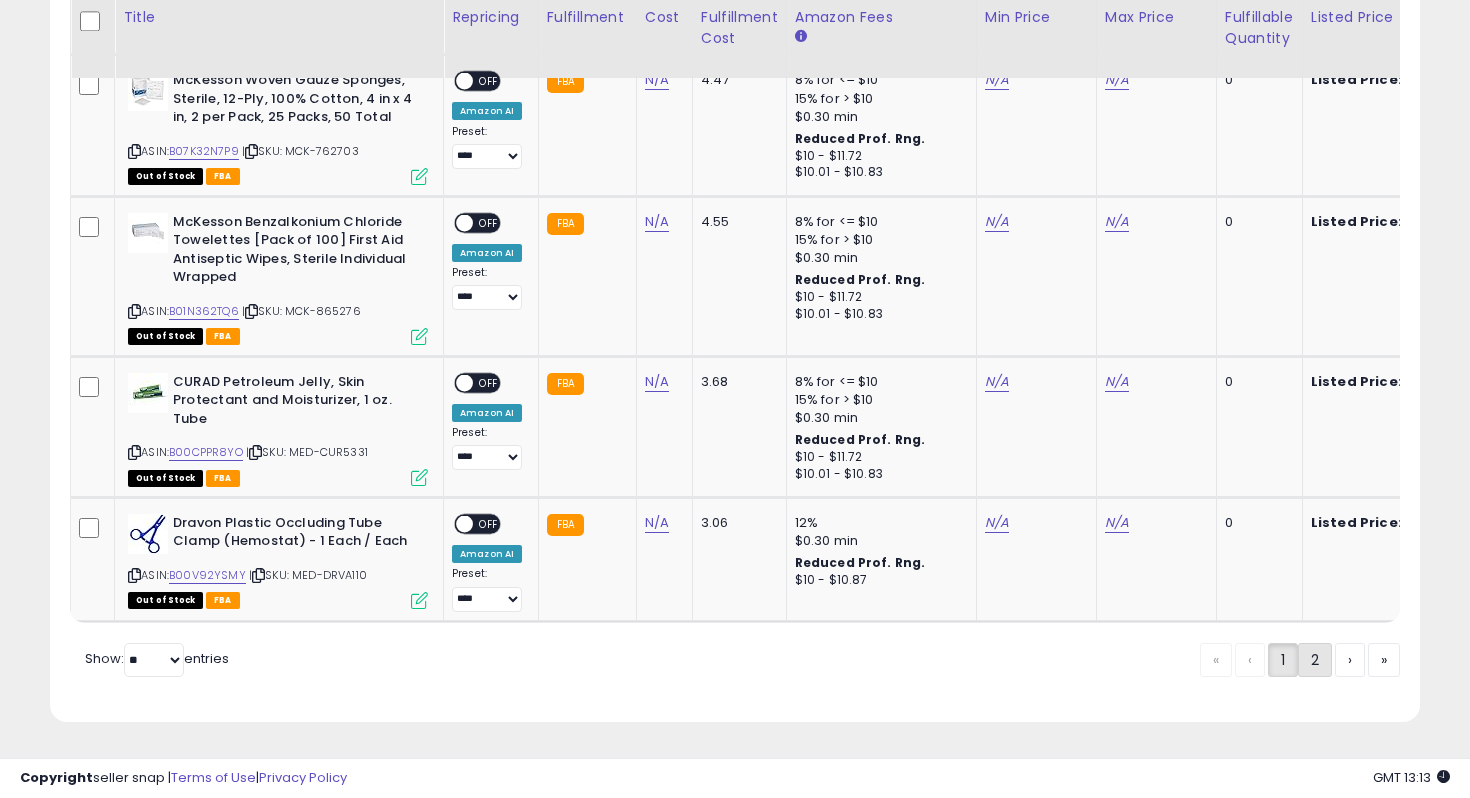 click on "2" 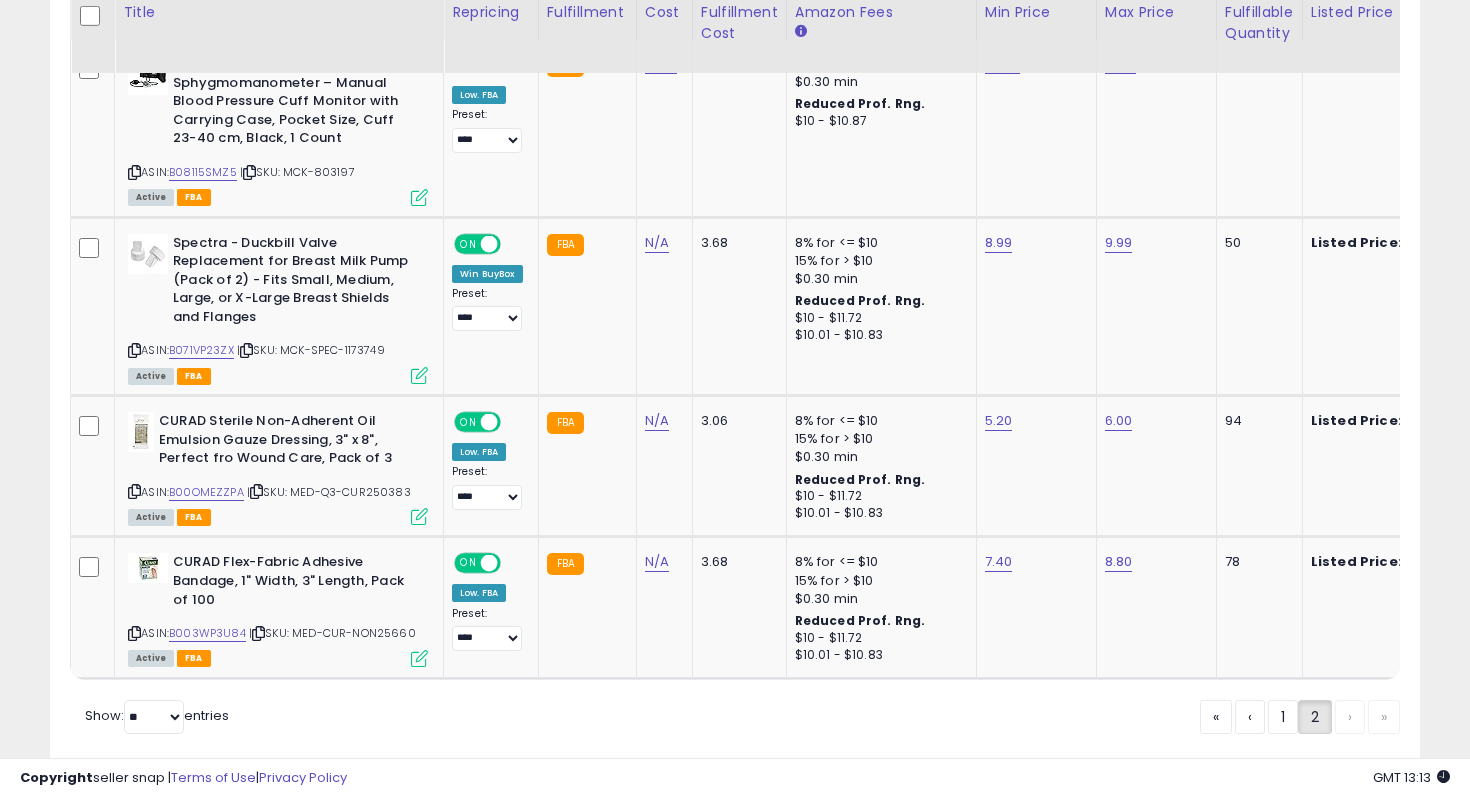 scroll, scrollTop: 1012, scrollLeft: 0, axis: vertical 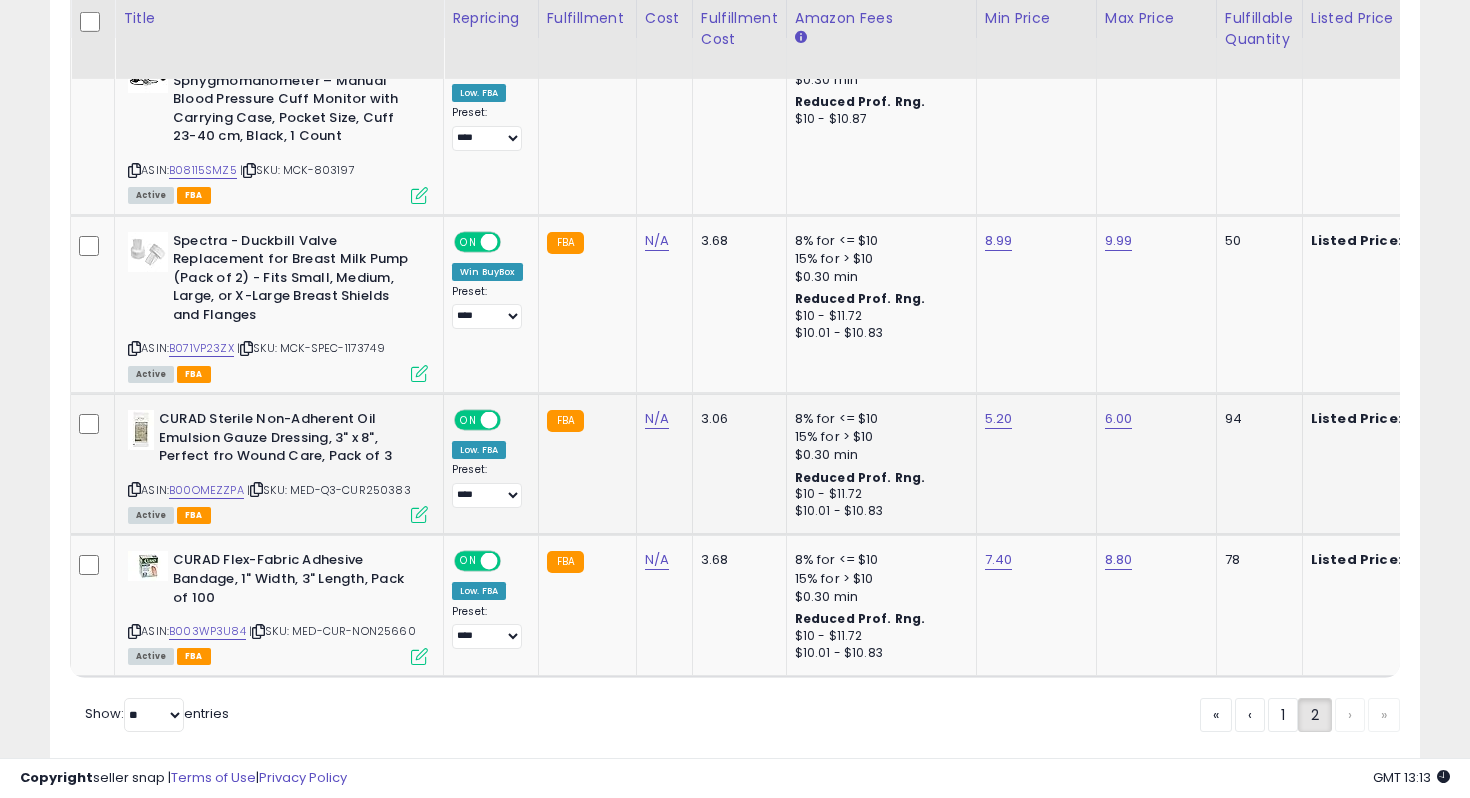 click at bounding box center [419, 514] 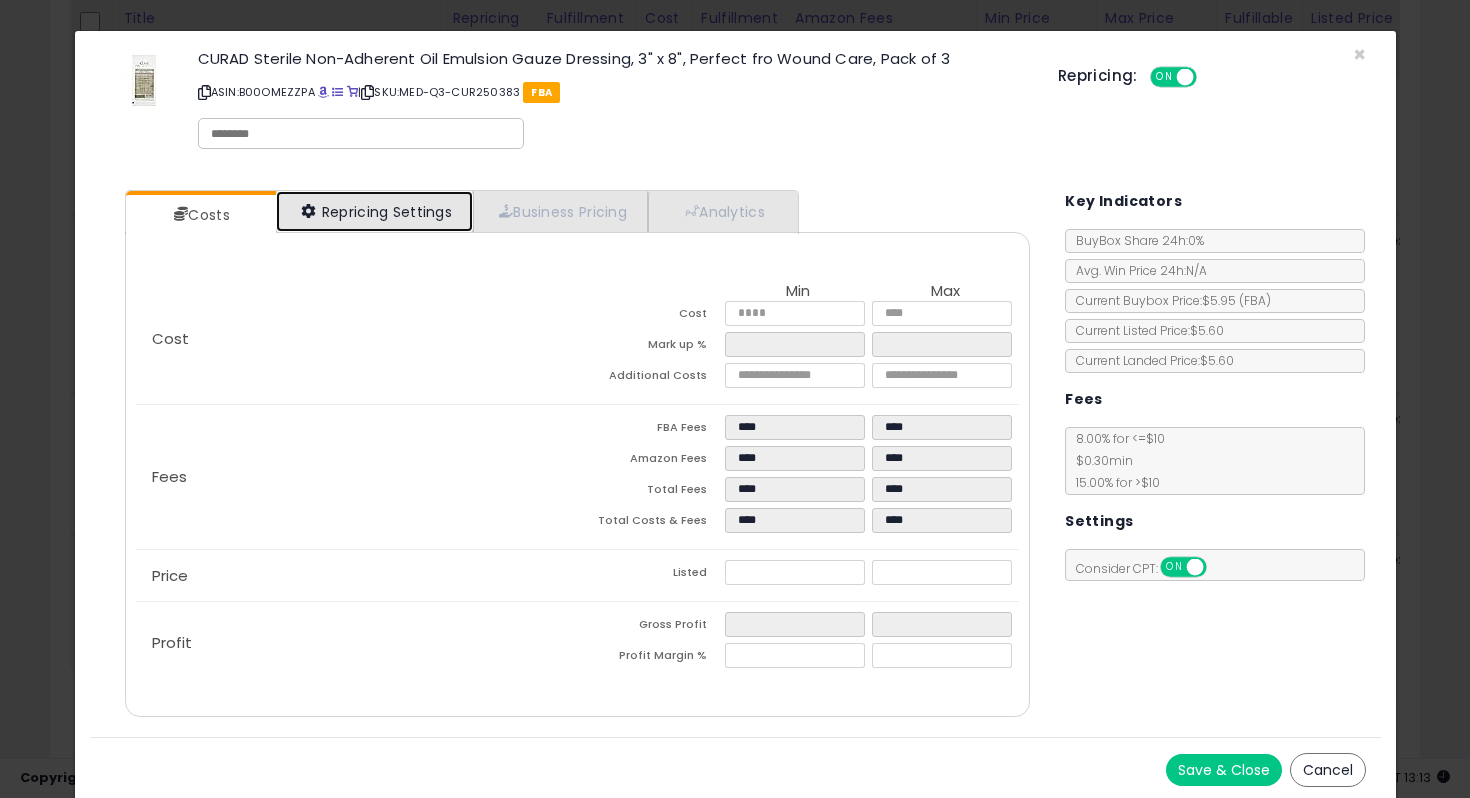 click on "Repricing Settings" at bounding box center [375, 211] 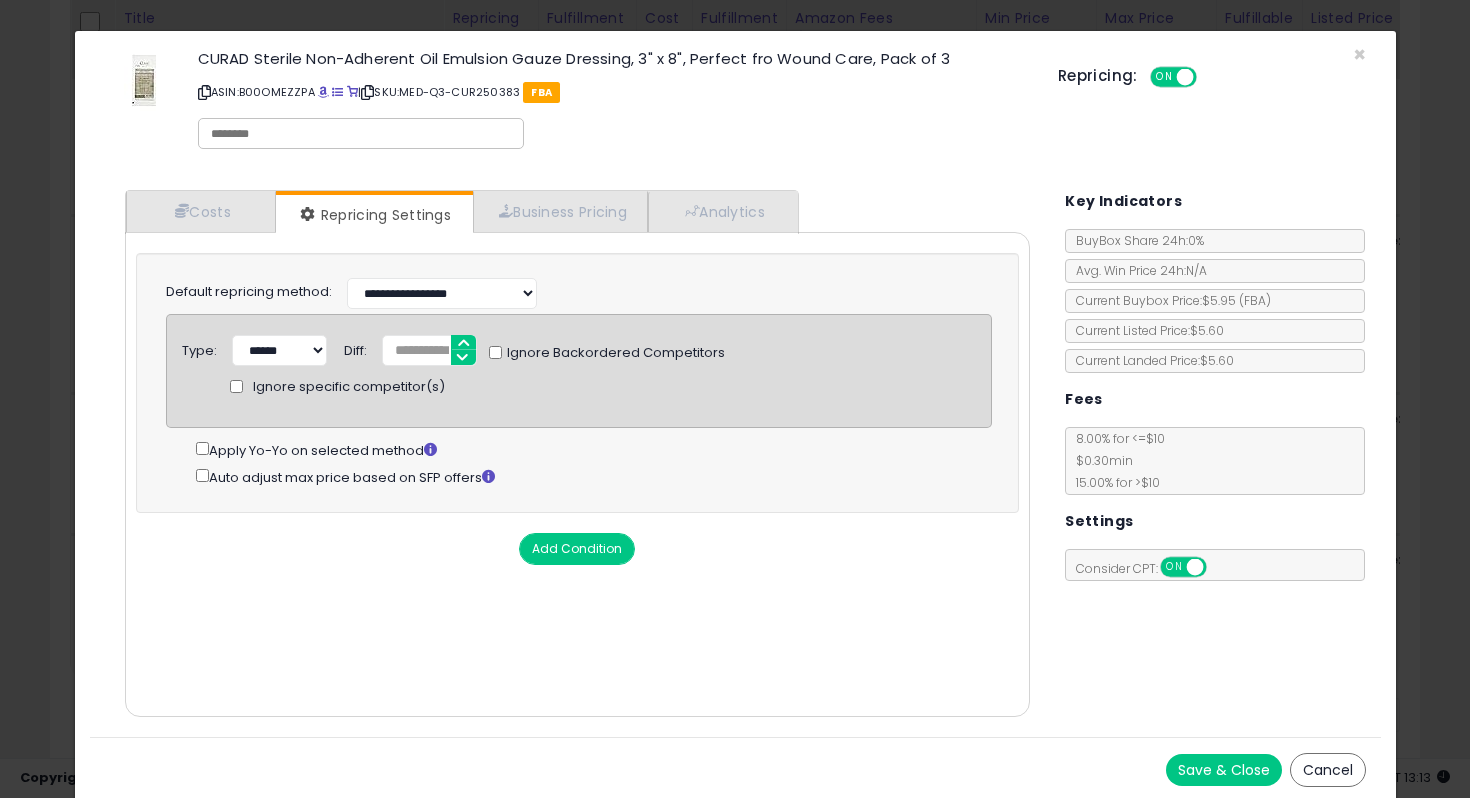 click on "Save & Close" at bounding box center [1224, 770] 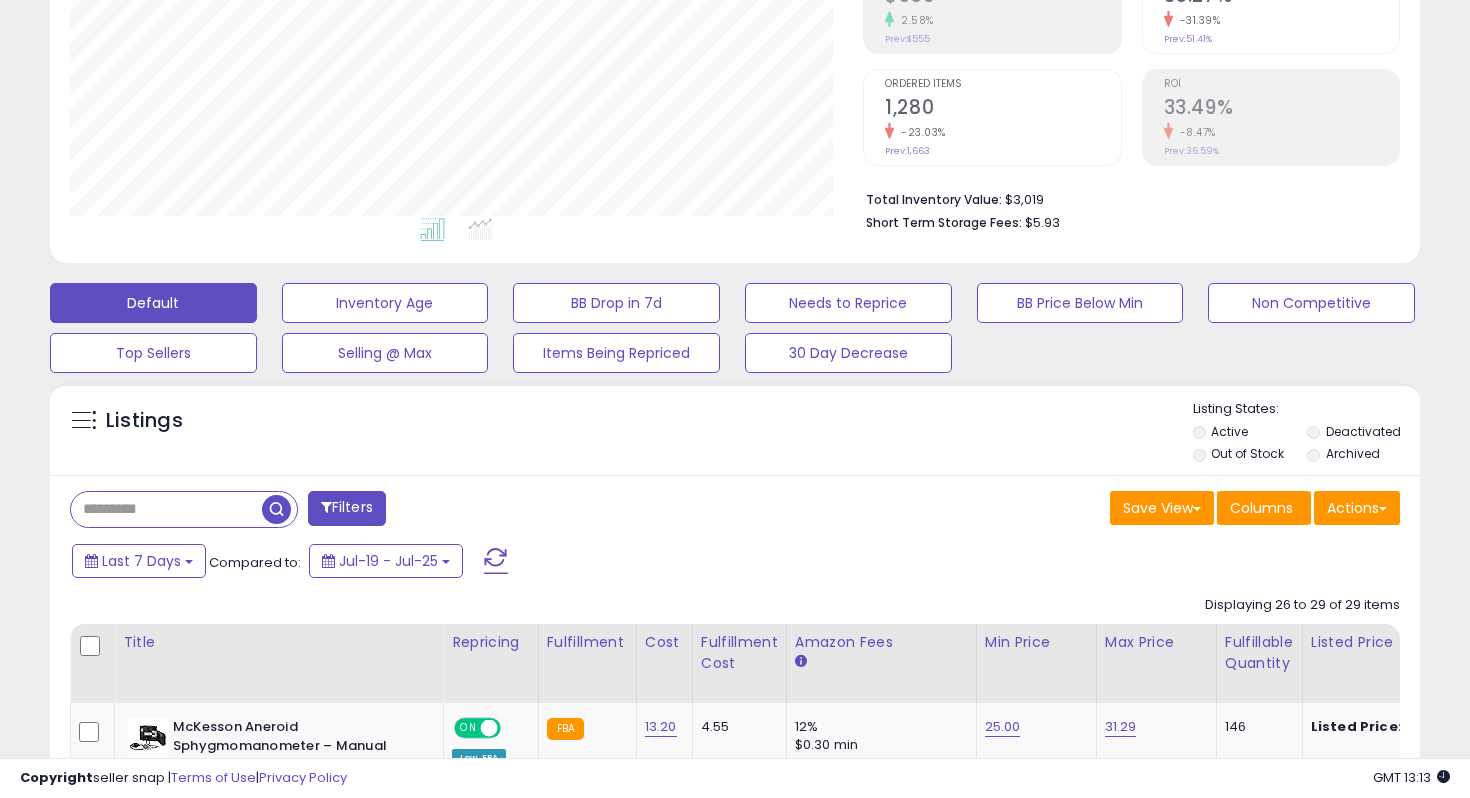 scroll, scrollTop: 33, scrollLeft: 0, axis: vertical 